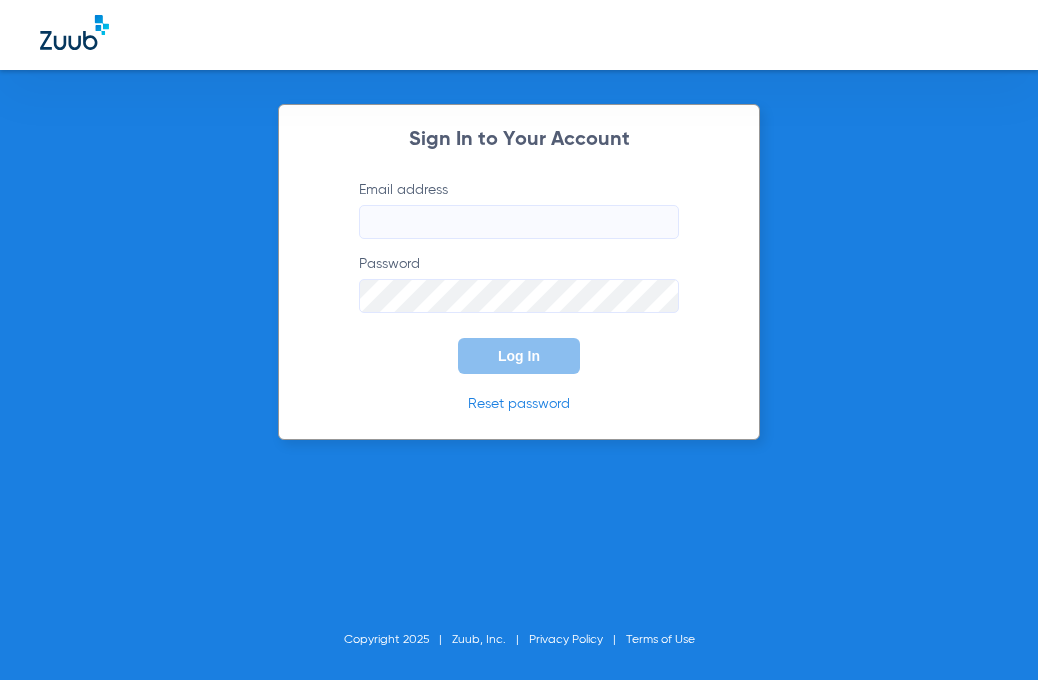 scroll, scrollTop: 0, scrollLeft: 0, axis: both 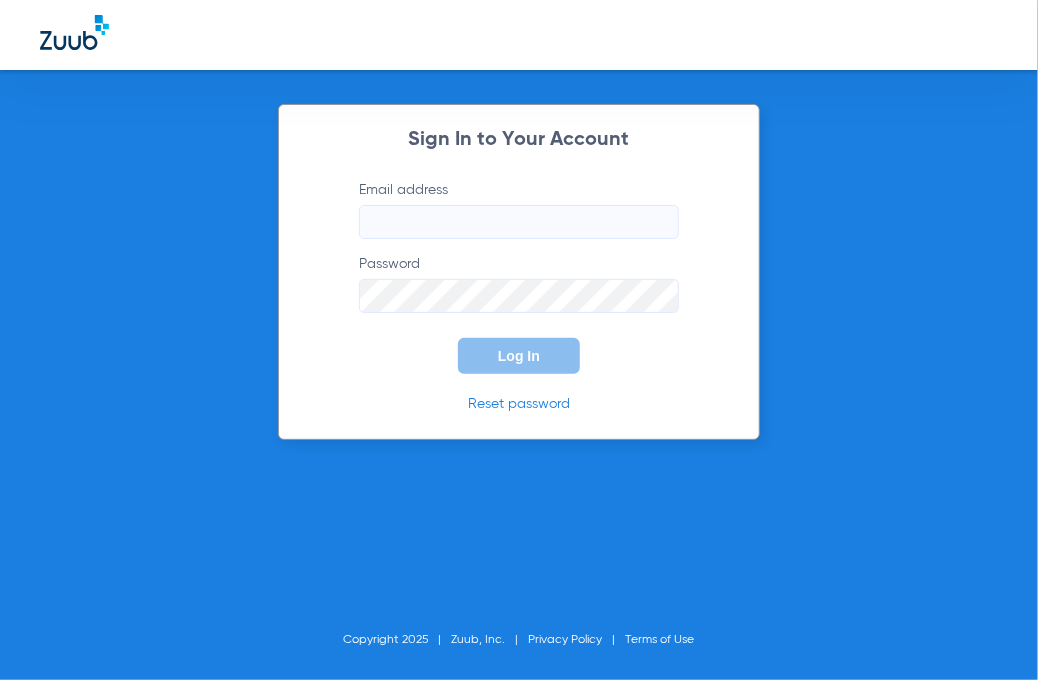 type on "[EMAIL_ADDRESS][DOMAIN_NAME]" 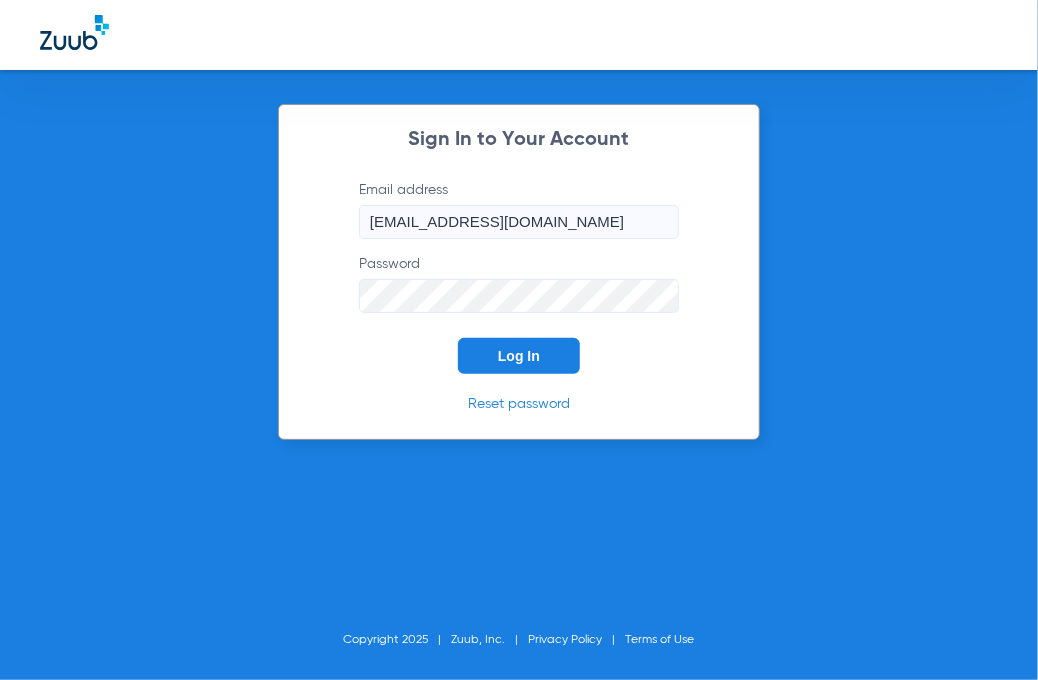 click on "Log In" 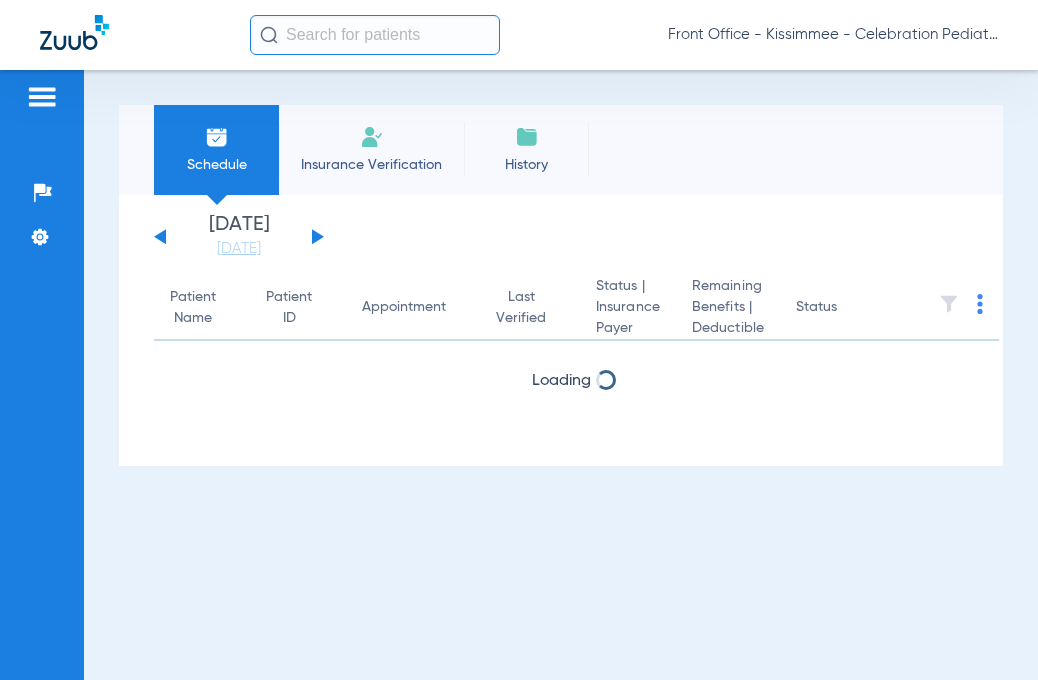 scroll, scrollTop: 0, scrollLeft: 0, axis: both 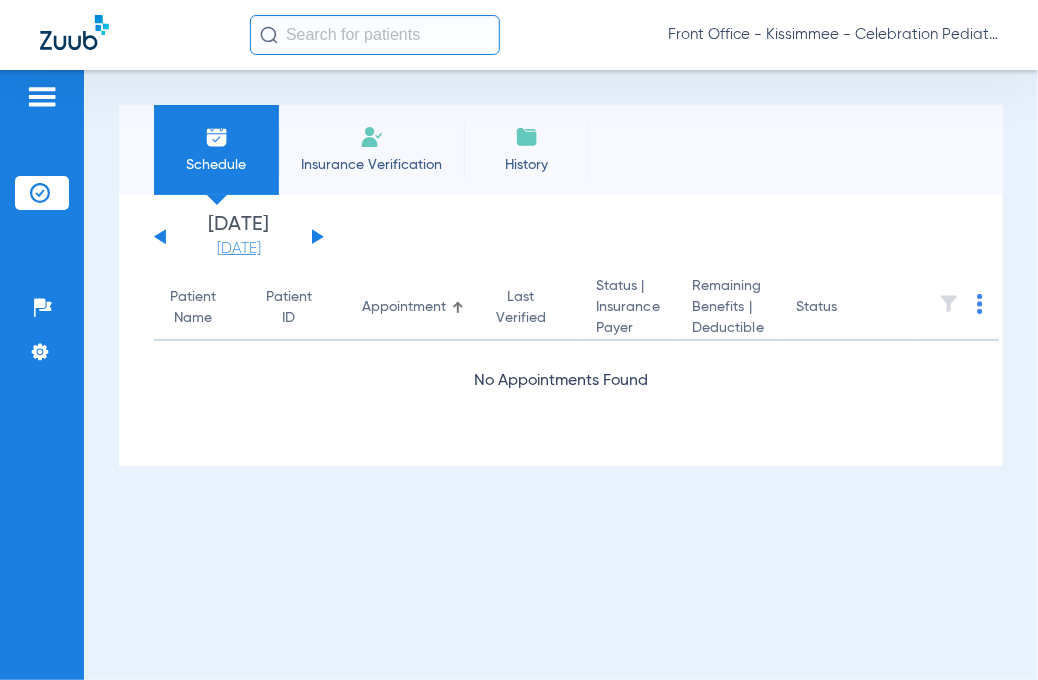 click on "[DATE]" 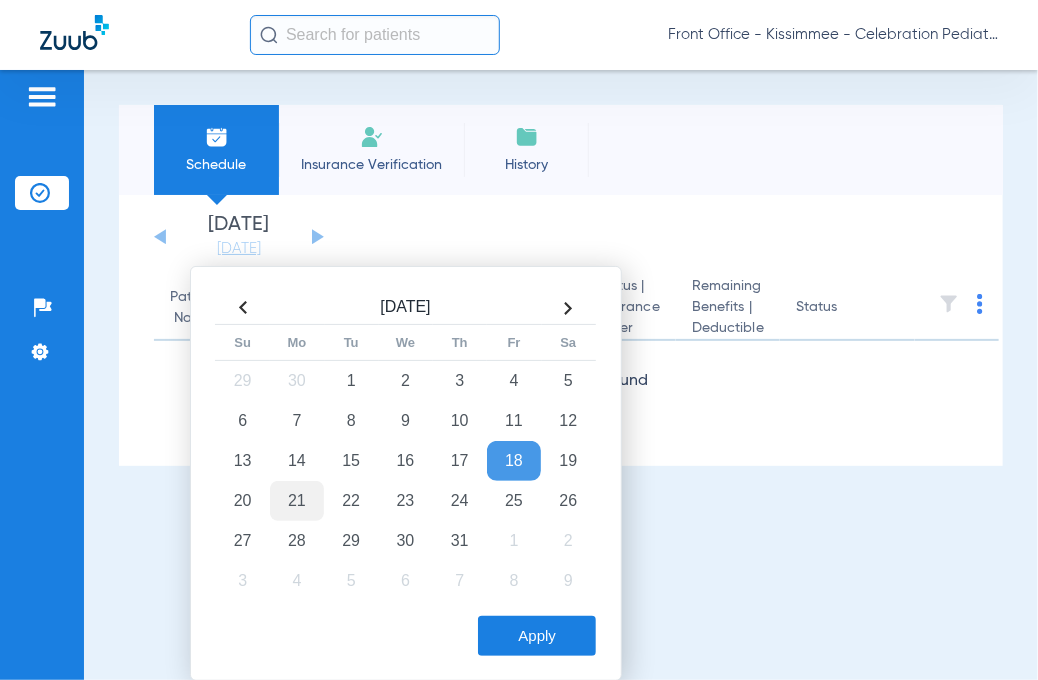click on "21" 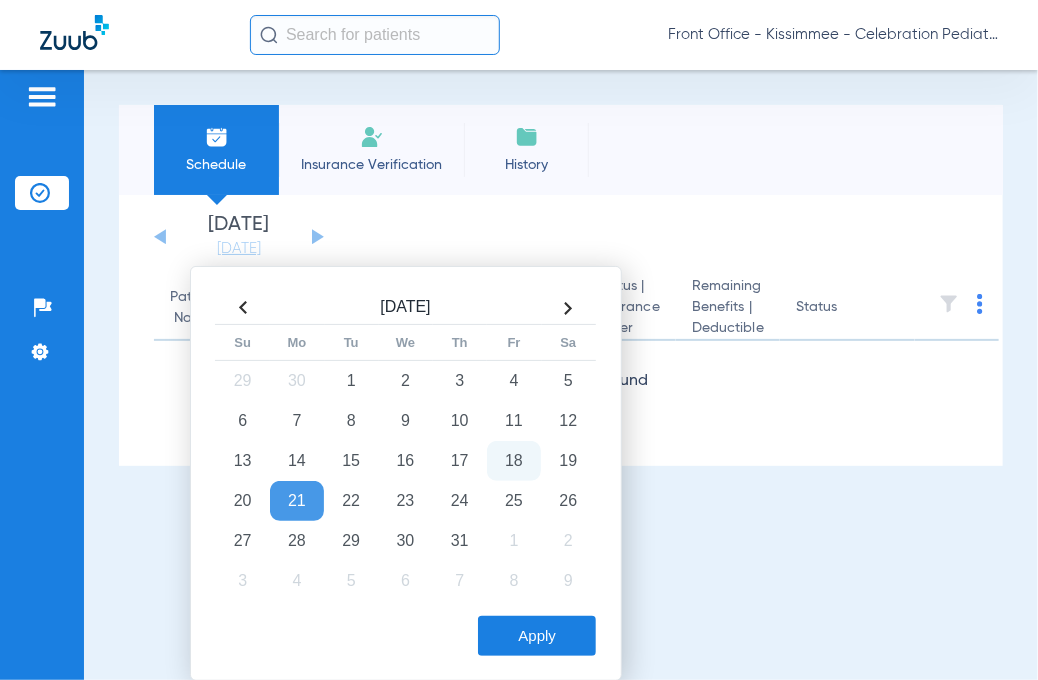 click on "Apply" 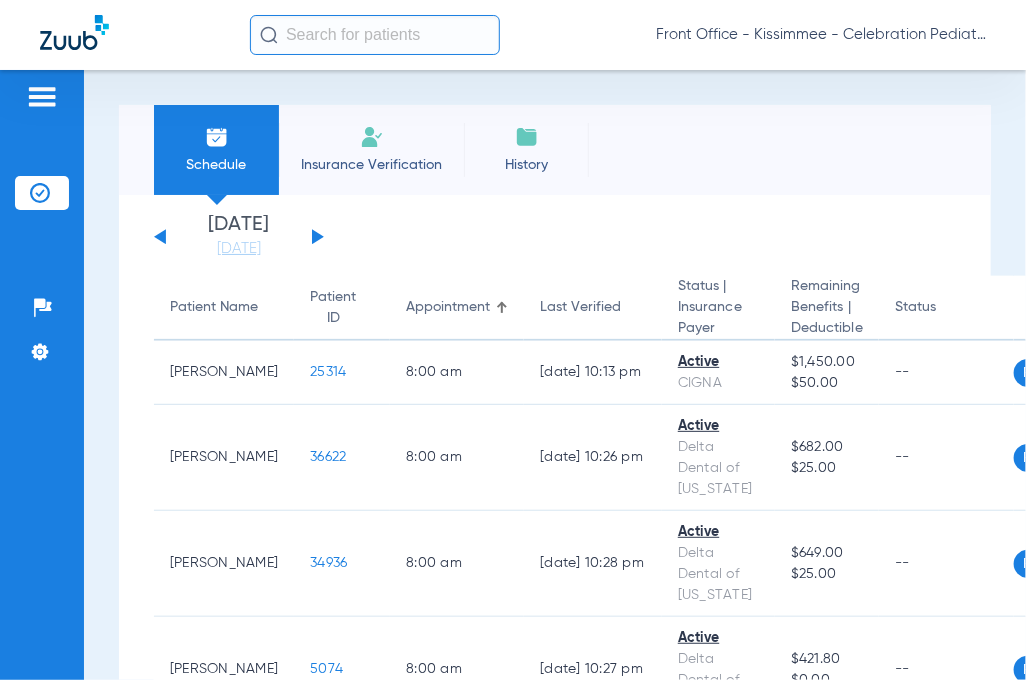 click on "Front Office - Kissimmee - Celebration Pediatric Dentistry" 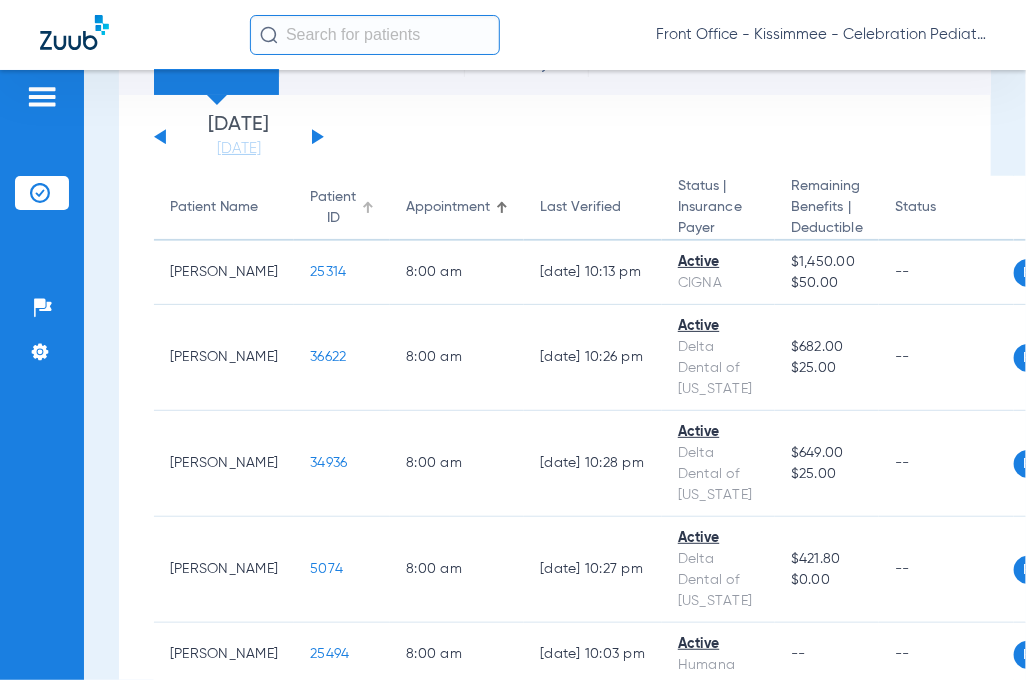 scroll, scrollTop: 0, scrollLeft: 0, axis: both 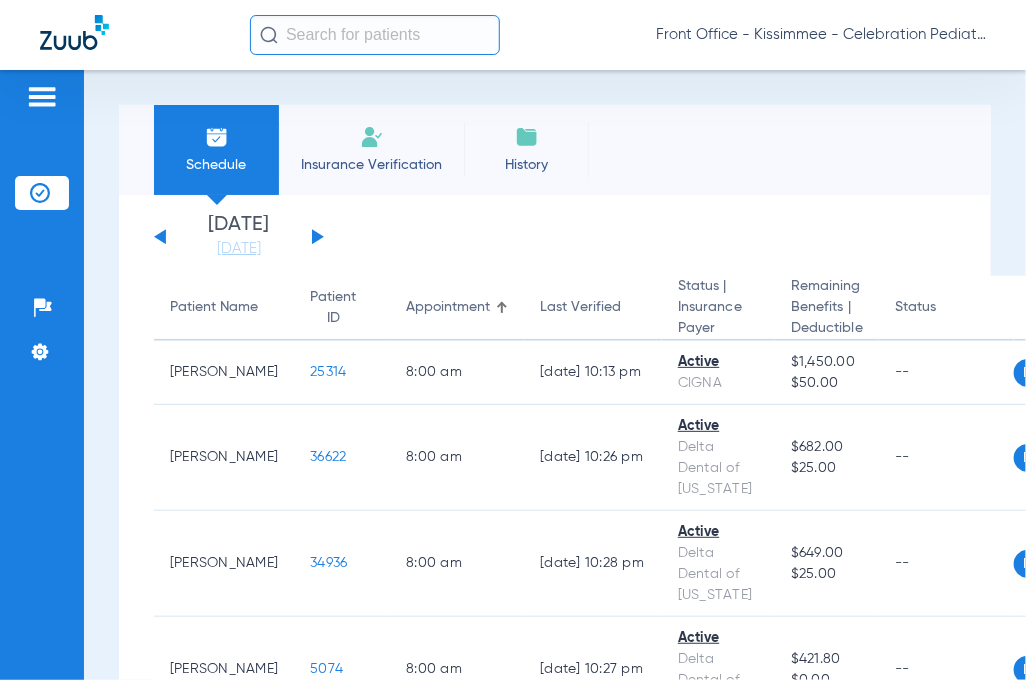 click 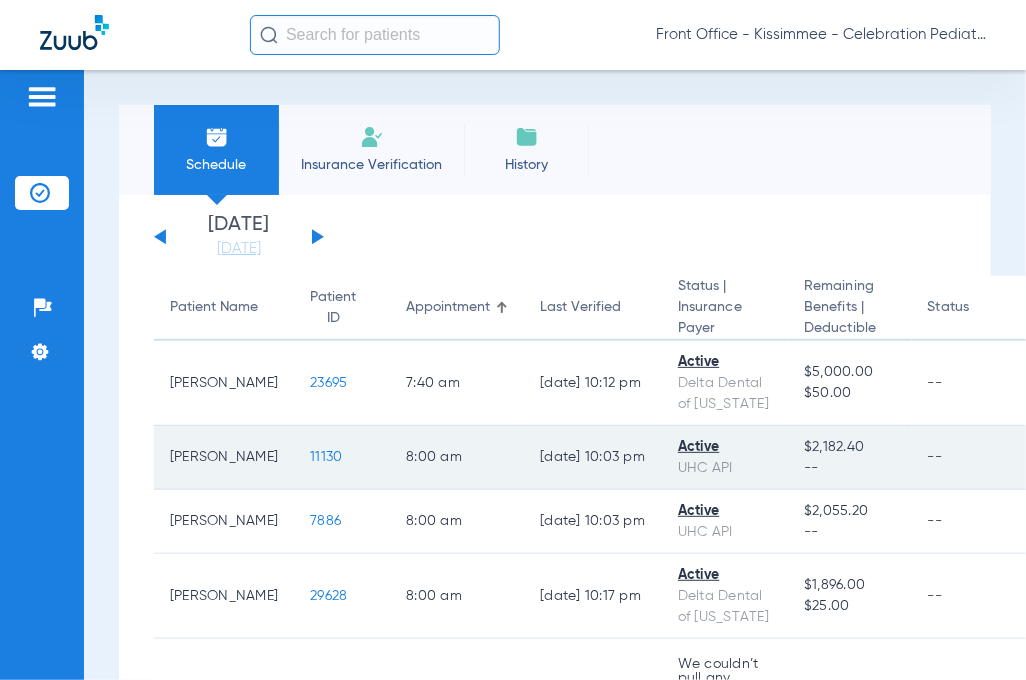 click on "11130" 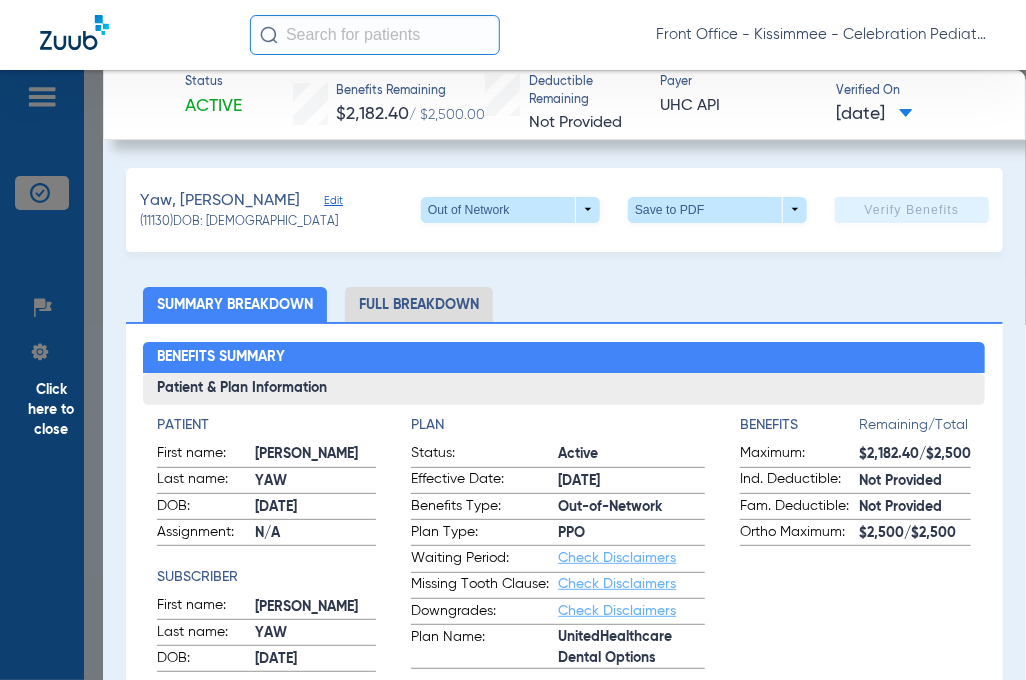 click on "Full Breakdown" 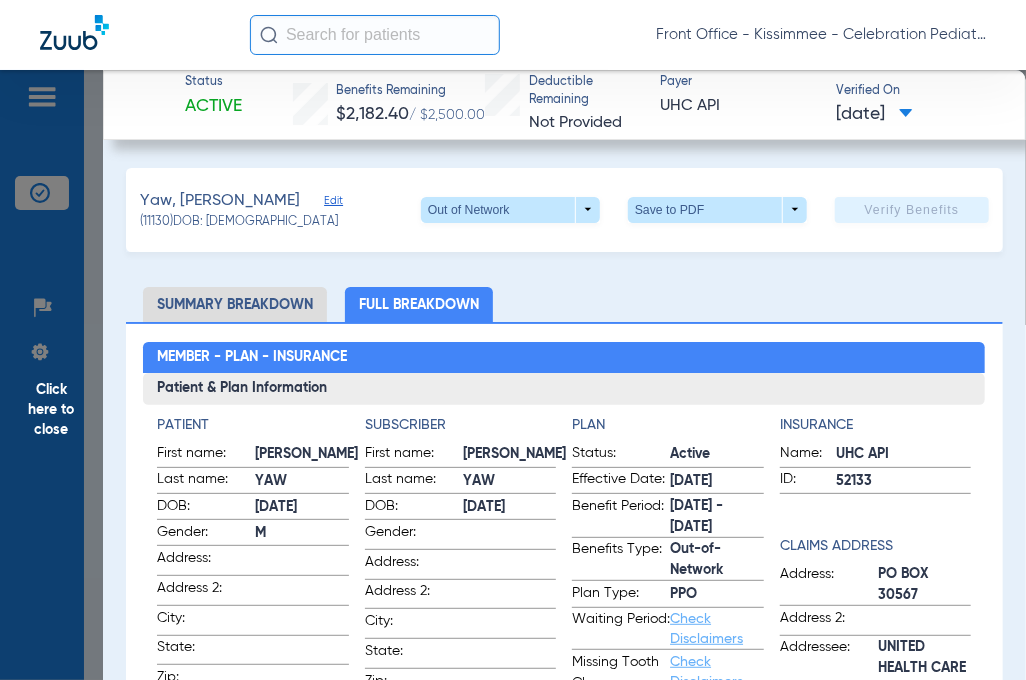 click on "Address 2:" 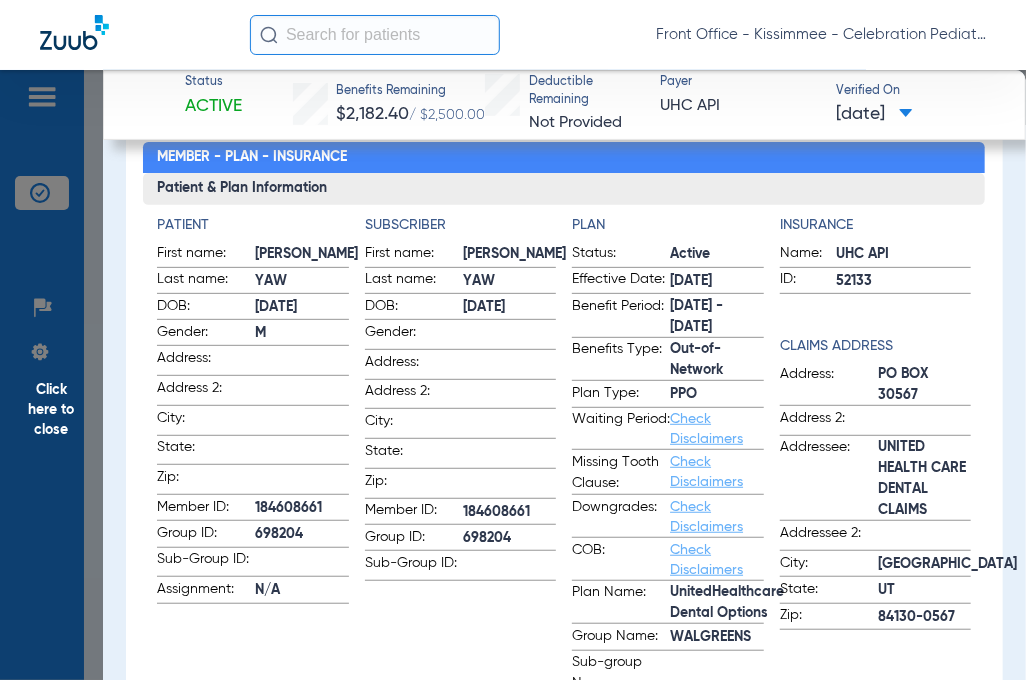 scroll, scrollTop: 300, scrollLeft: 0, axis: vertical 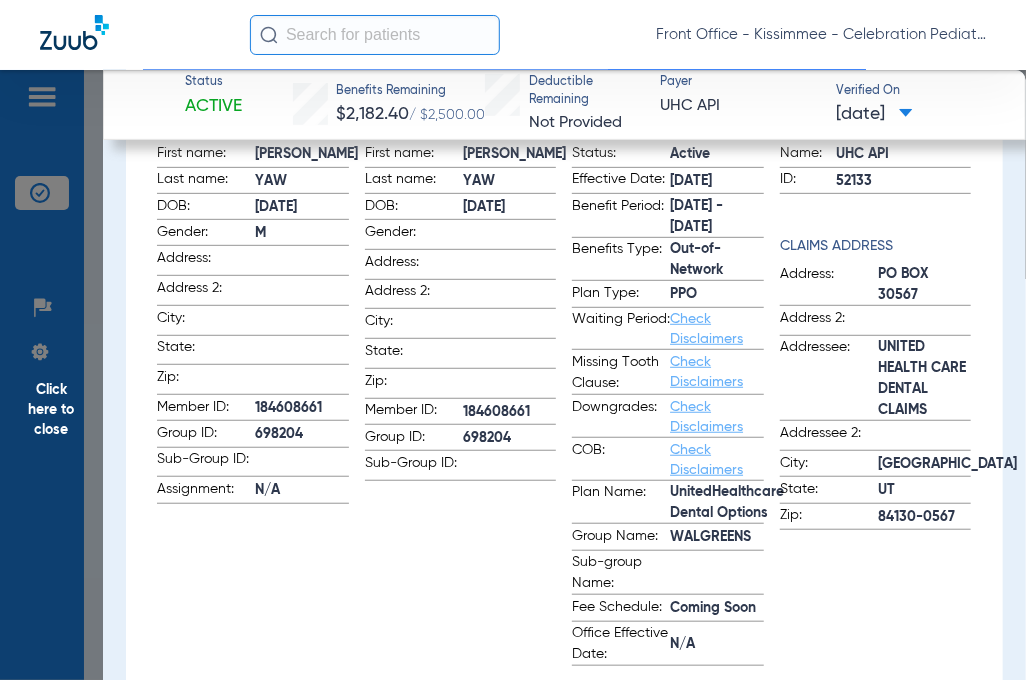 click on "Subscriber First name:  [PERSON_NAME]  Last name:  YAW  DOB:  [DEMOGRAPHIC_DATA]  Gender:    Address:    Address 2:    City:    State:    Zip:    Member ID:  184608661  Group ID:  698204  Sub-Group ID:" 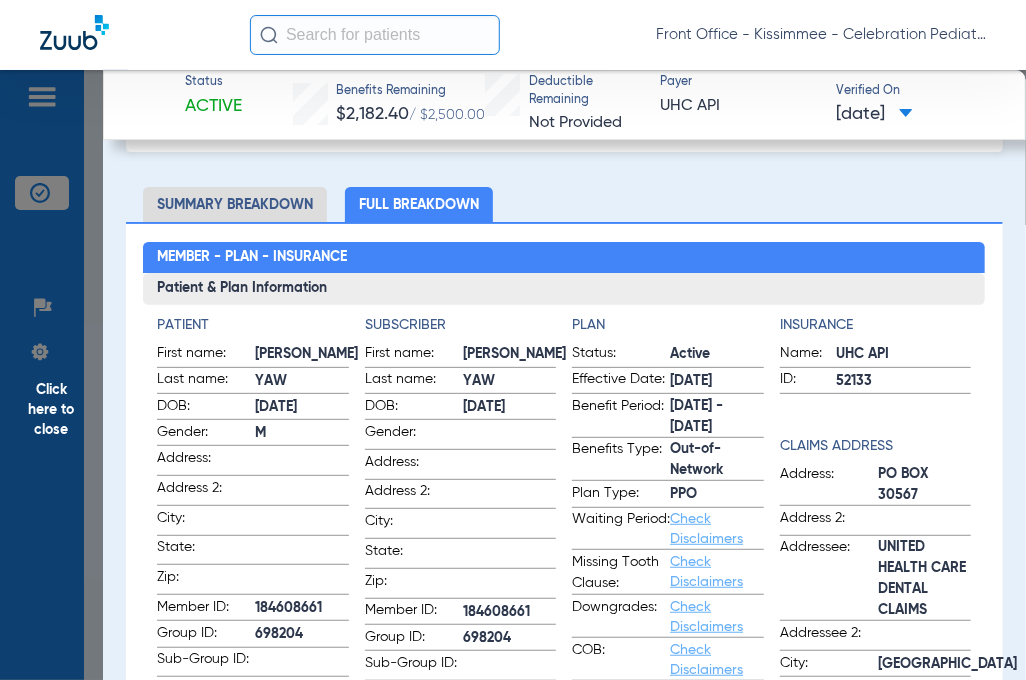 scroll, scrollTop: 0, scrollLeft: 0, axis: both 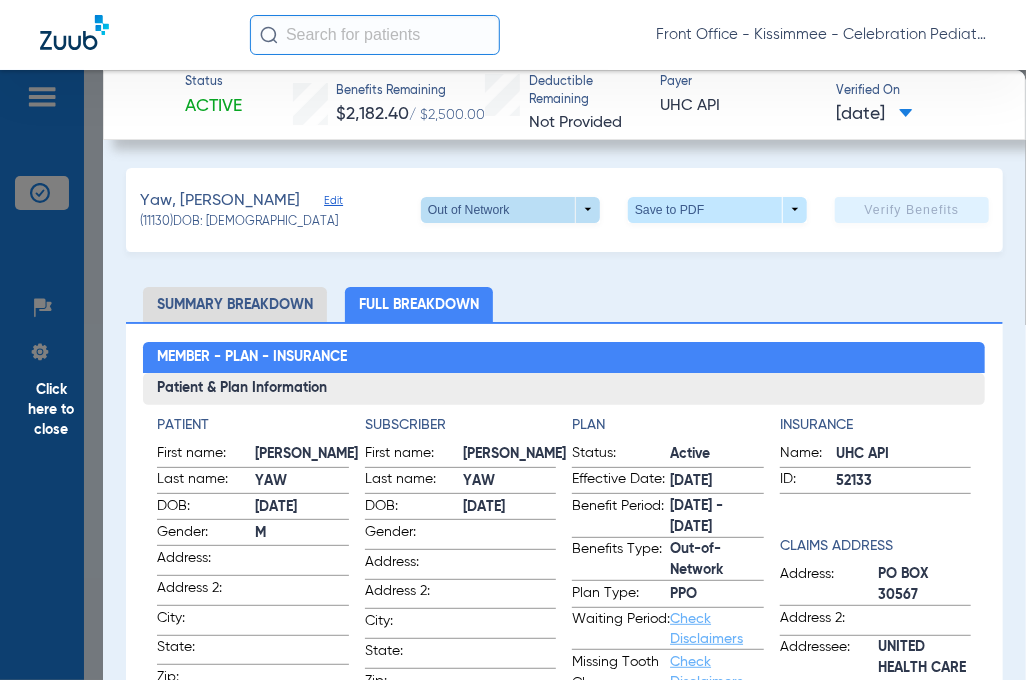 click 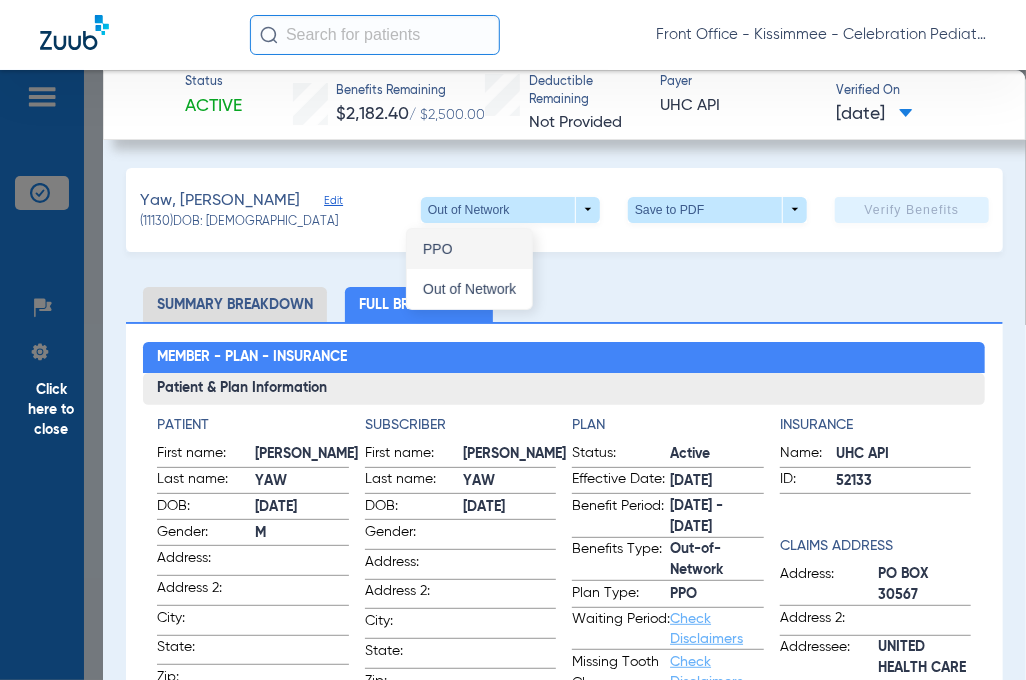 click on "PPO" at bounding box center (469, 249) 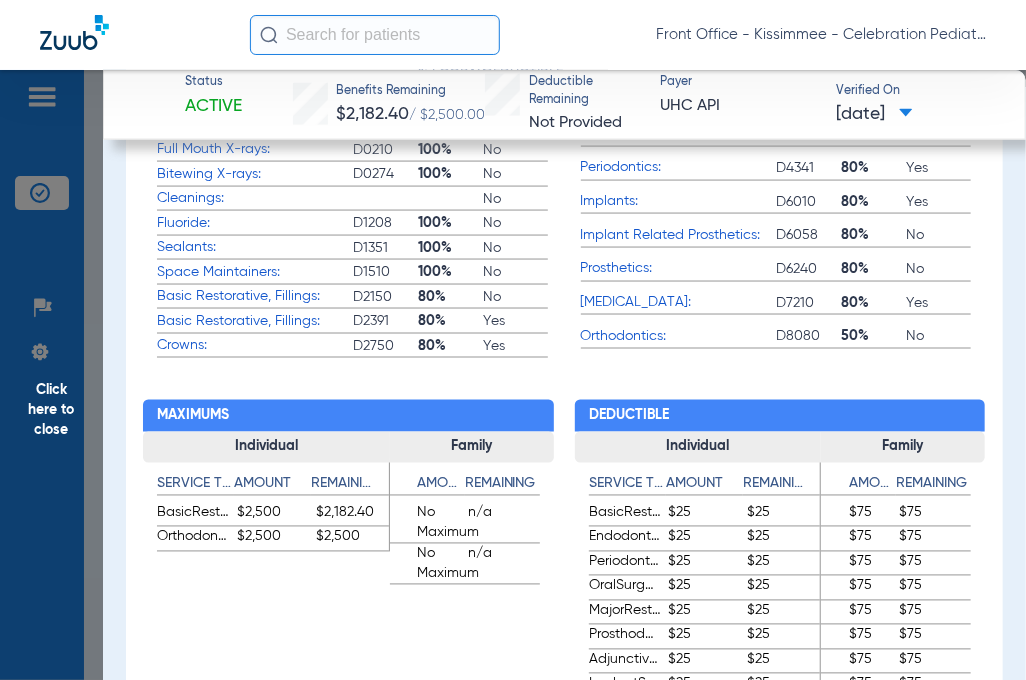 scroll, scrollTop: 900, scrollLeft: 0, axis: vertical 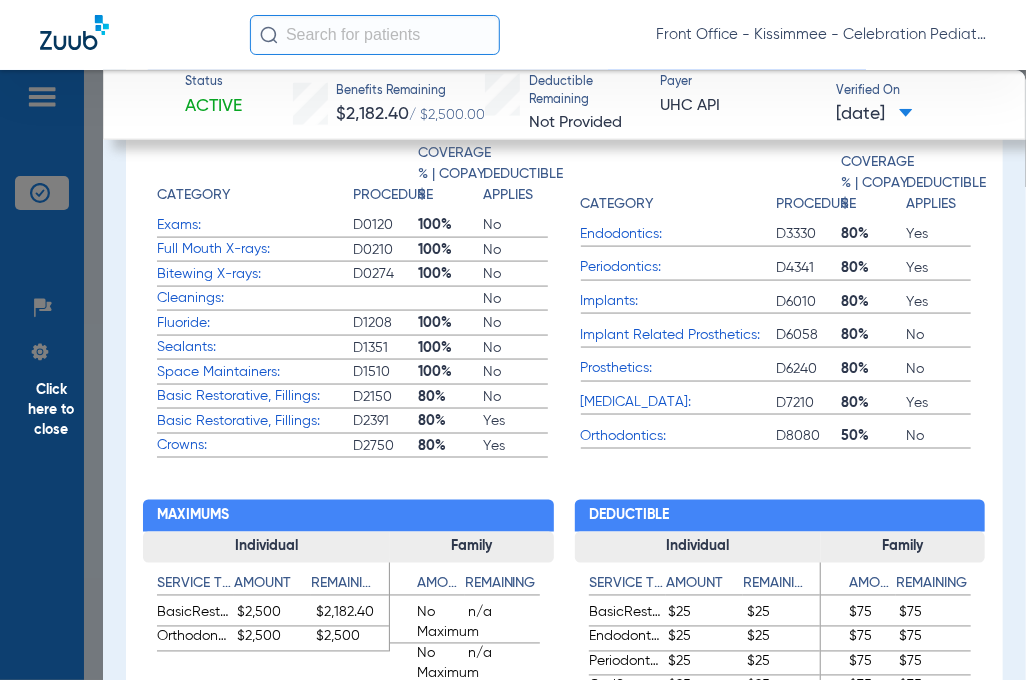 click on "Deductible Individual Service Type Amount Remaining  BasicRestorative   $25   $25   Endodontics   $25   $25   PeriodonticsNonSurgical   $25   $25   OralSurgery   $25   $25   MajorRestorative   $25   $25   ProsthodonticsRemovable   $25   $25   AdjunctiveGeneralServices   $25   $25   ImplantService   $25   $25  Family Service Type Amount Remaining  BasicRestorative   $75   $75   Endodontics   $75   $75   PeriodonticsNonSurgical   $75   $75   OralSurgery   $75   $75   MajorRestorative   $75   $75   ProsthodonticsRemovable   $75   $75   AdjunctiveGeneralServices   $75   $75   ImplantService   $75   $75" 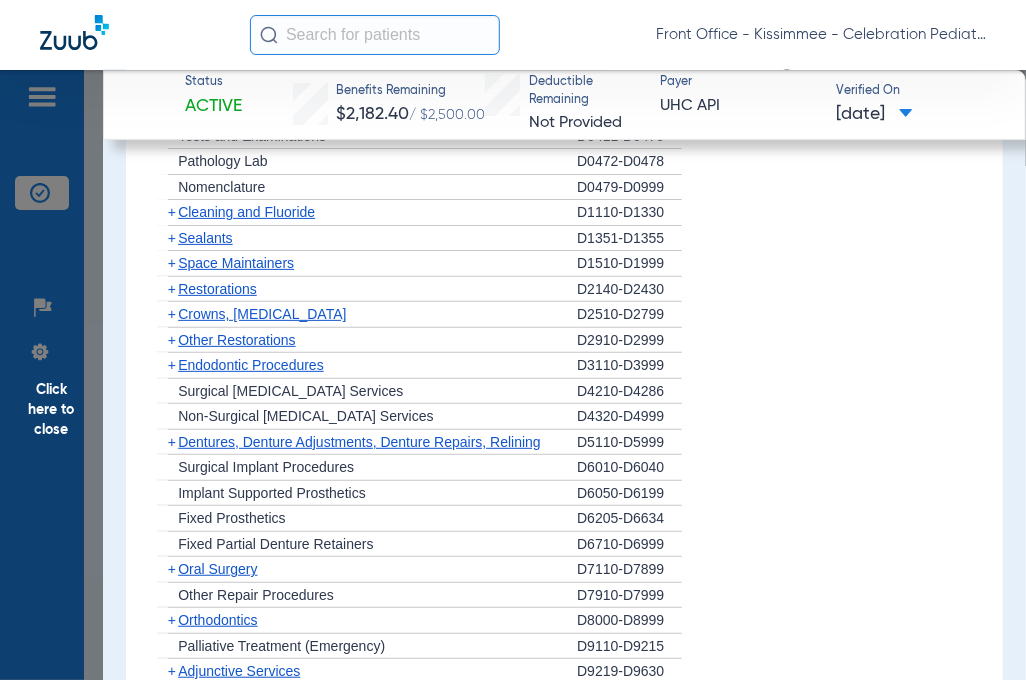 scroll, scrollTop: 2400, scrollLeft: 0, axis: vertical 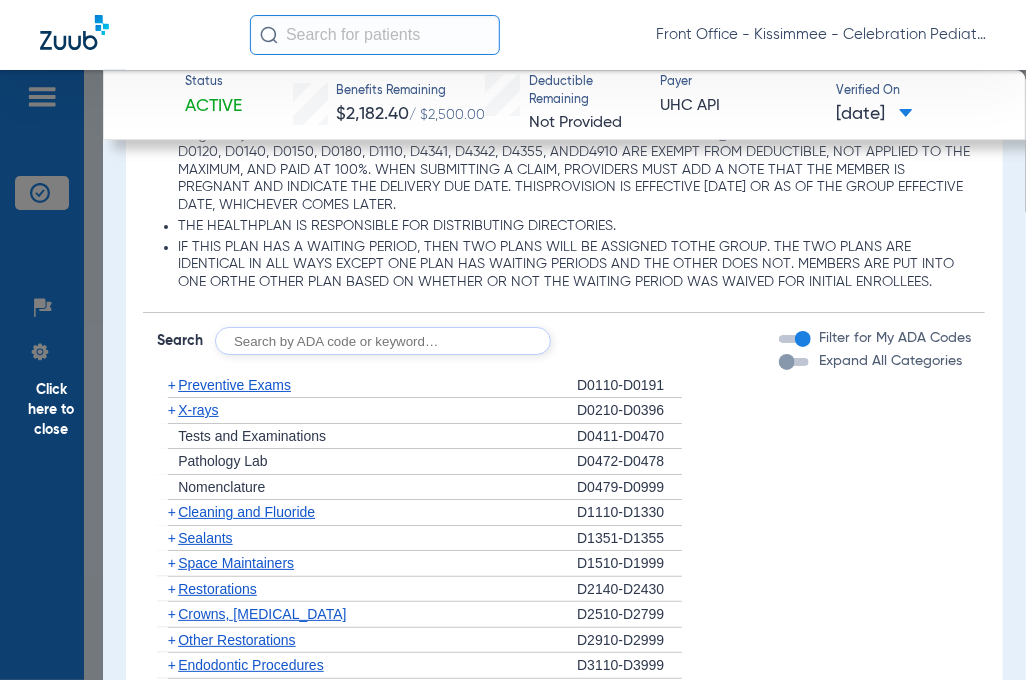 click at bounding box center (787, 362) 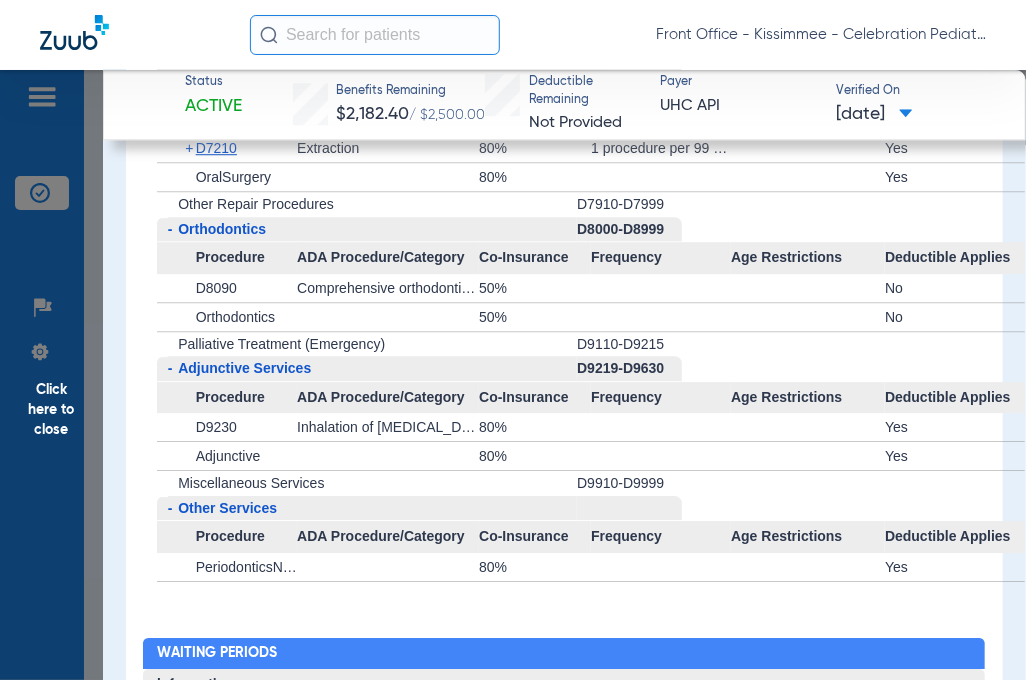scroll, scrollTop: 4600, scrollLeft: 0, axis: vertical 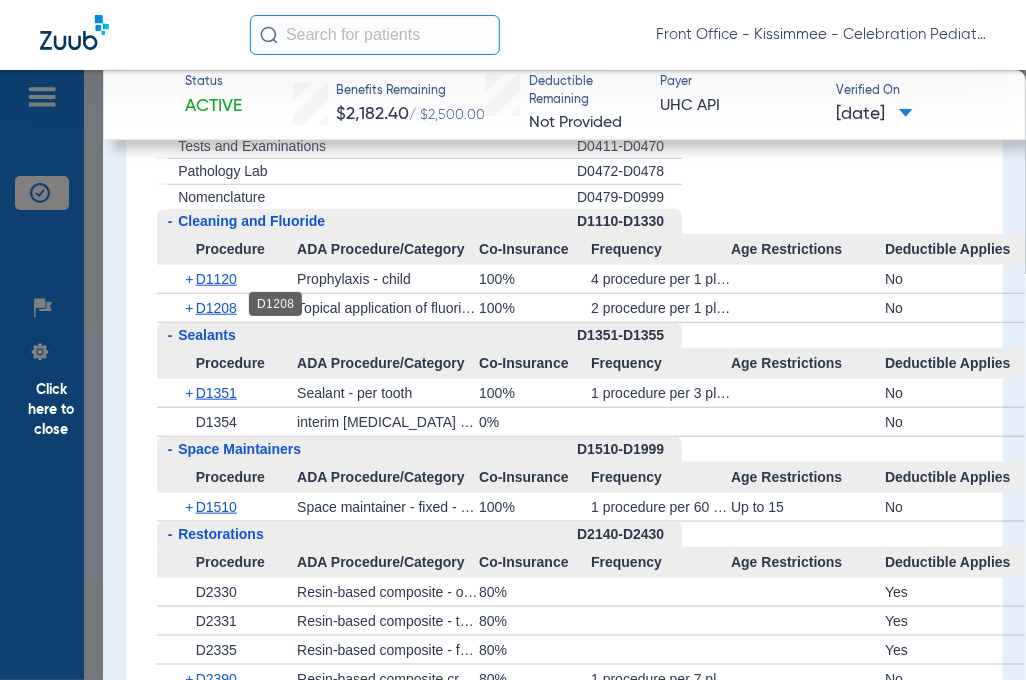 click on "D1208" 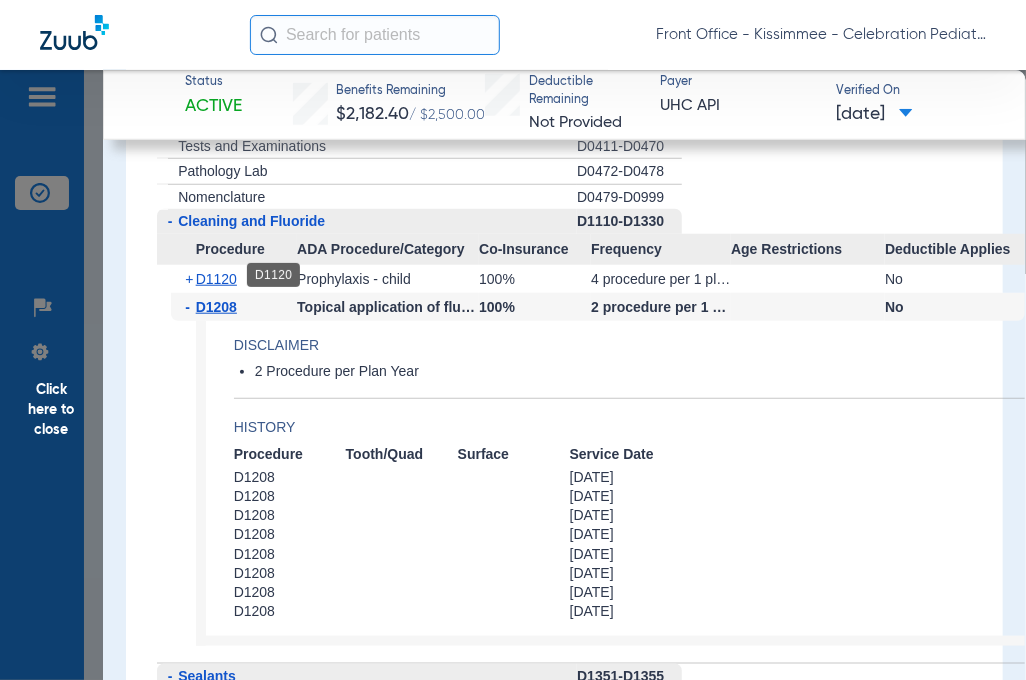 click on "D1120" 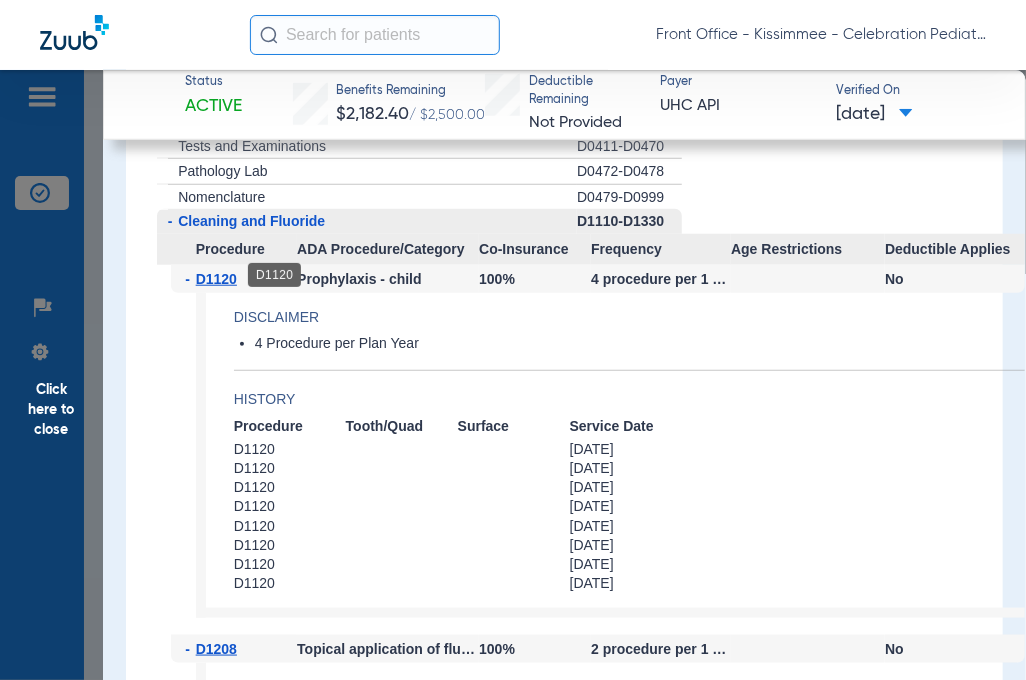 click on "D1120" 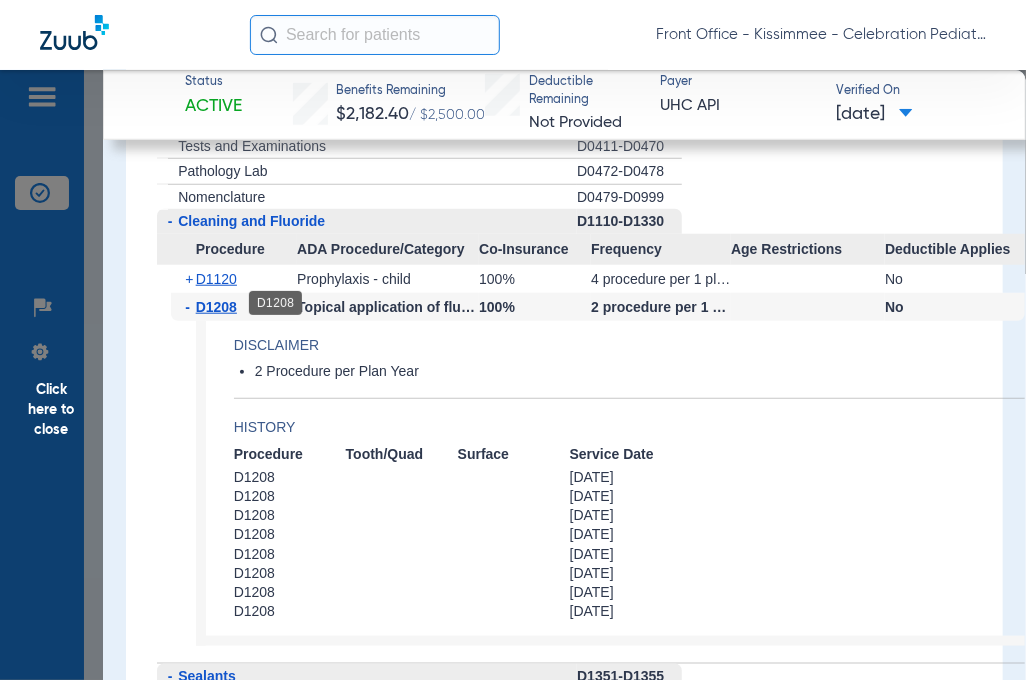 click on "D1208" 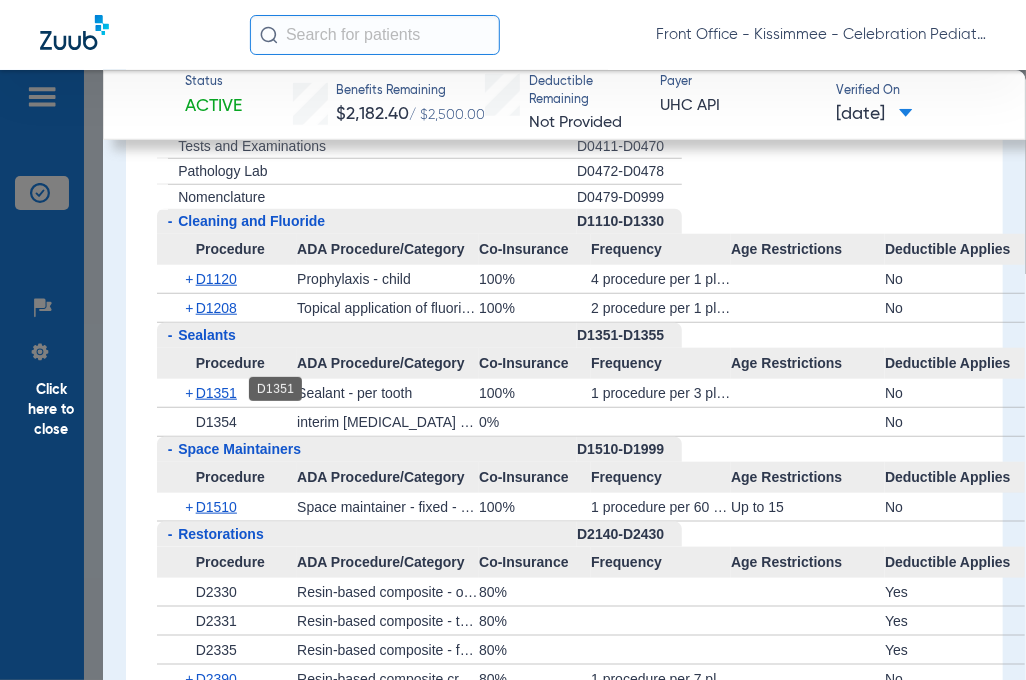 click on "D1351" 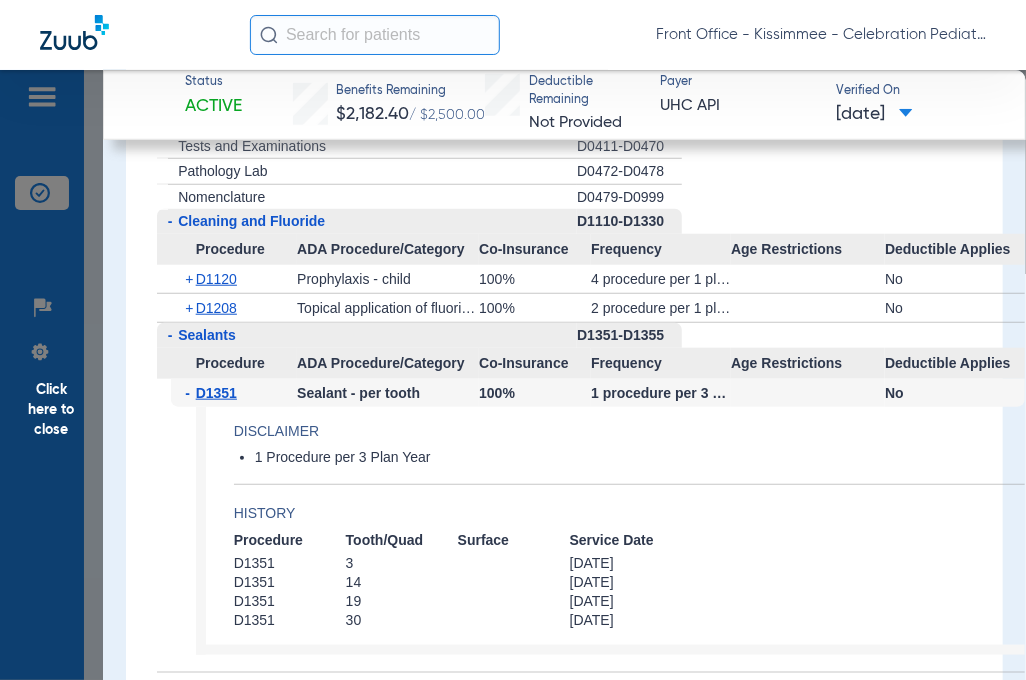 click on "D1351" 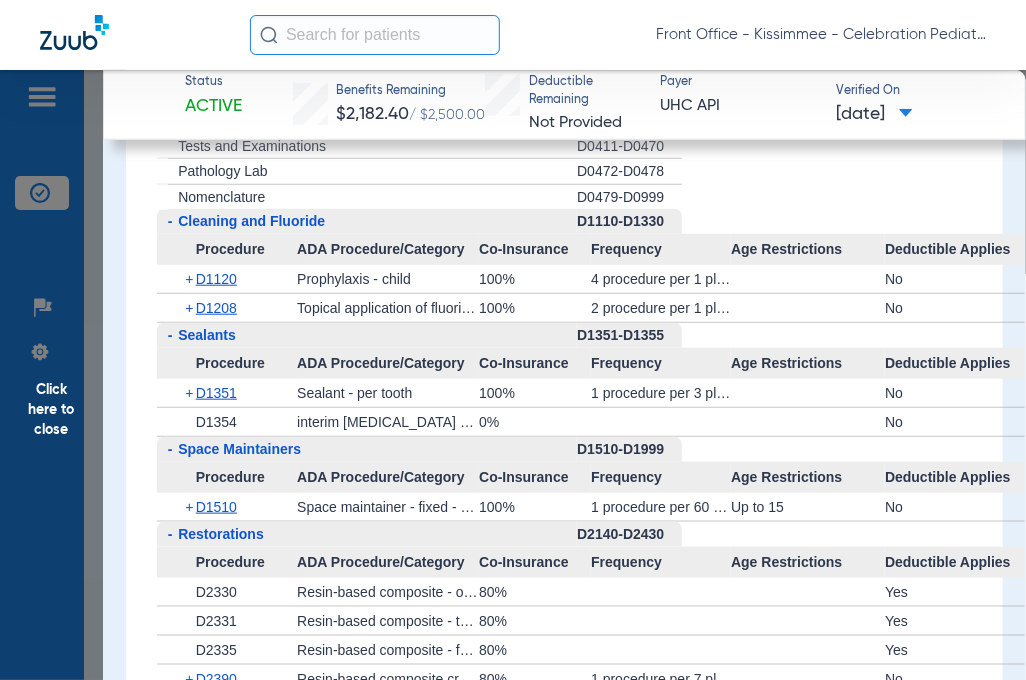 scroll, scrollTop: 2900, scrollLeft: 0, axis: vertical 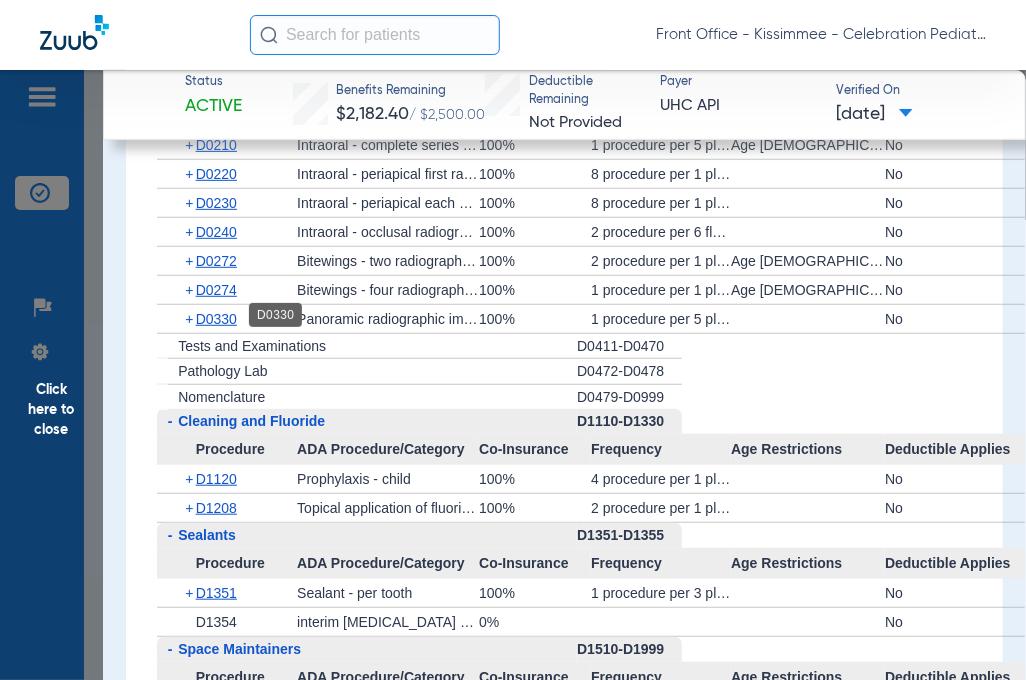 click on "D0330" 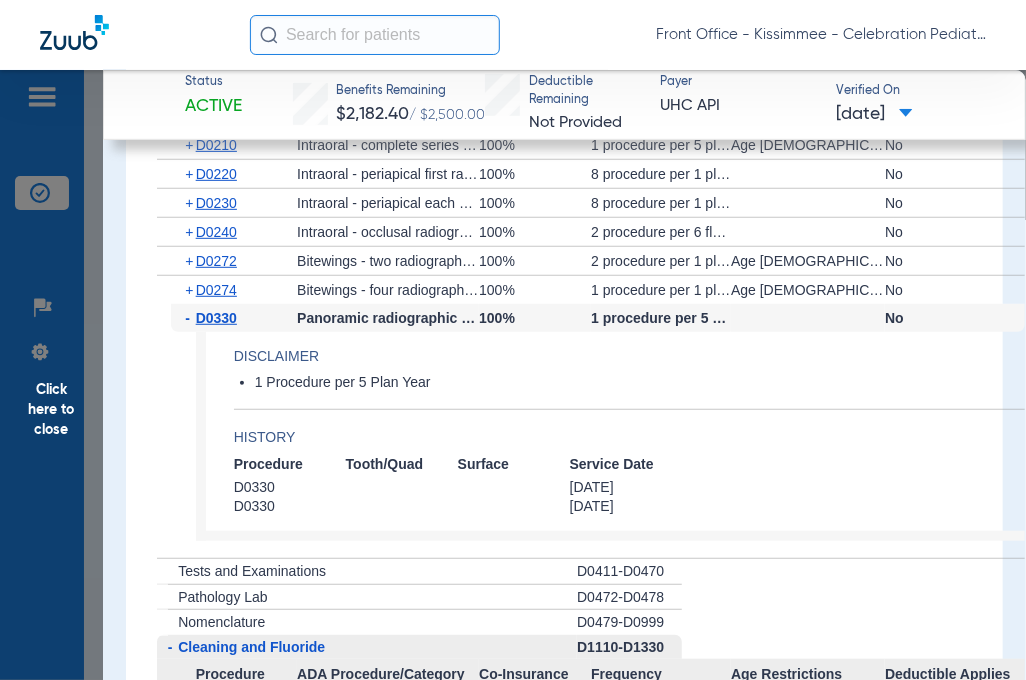 click on "D0330" 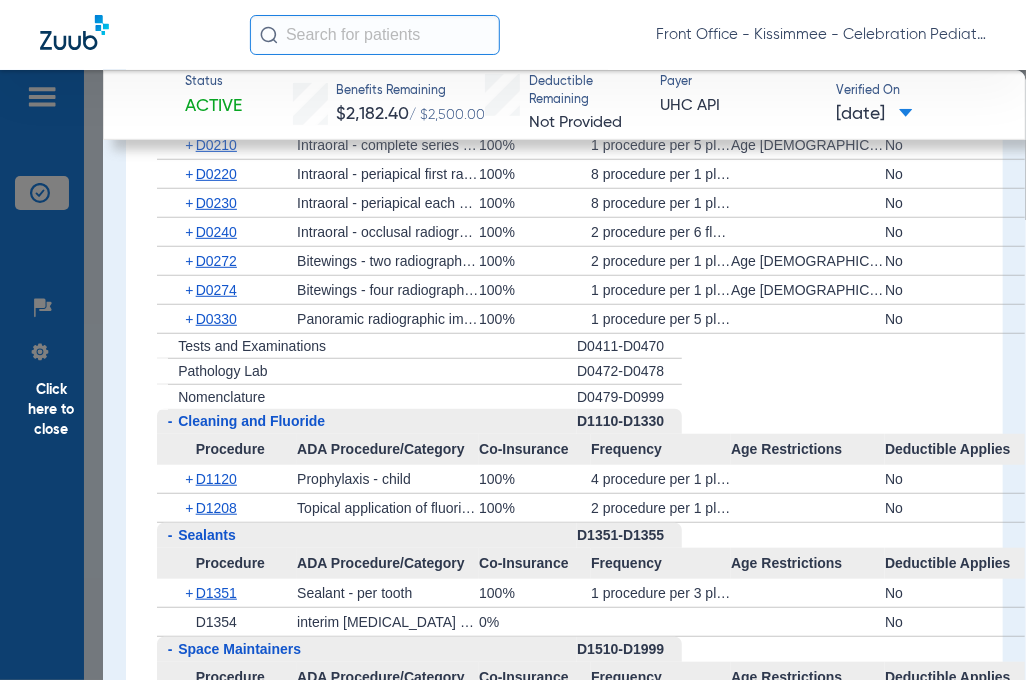 scroll, scrollTop: 2800, scrollLeft: 0, axis: vertical 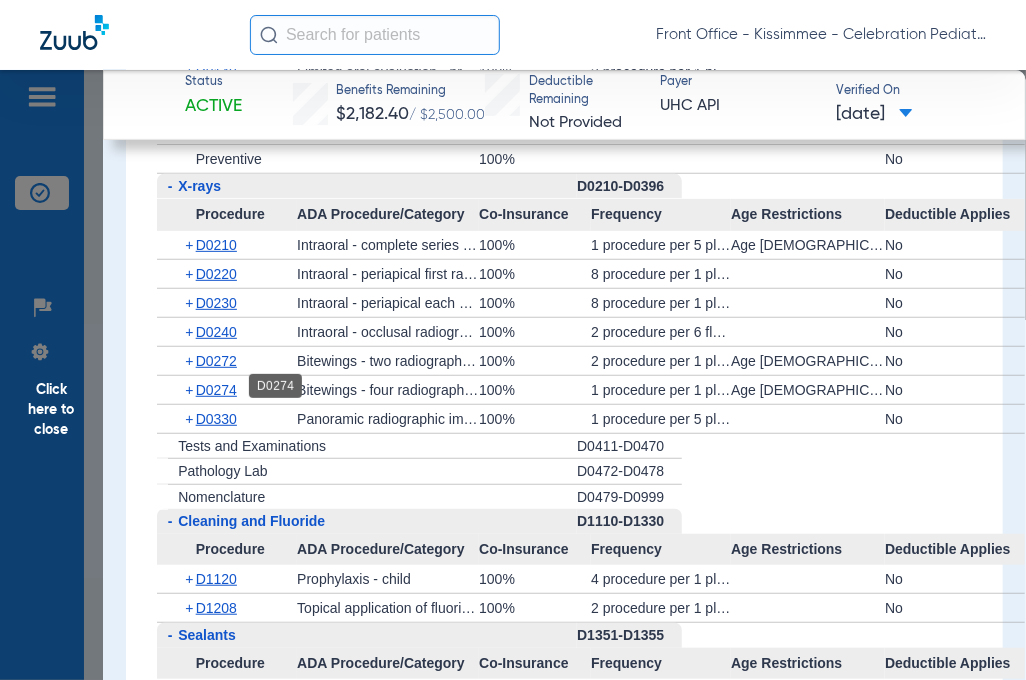 click on "D0274" 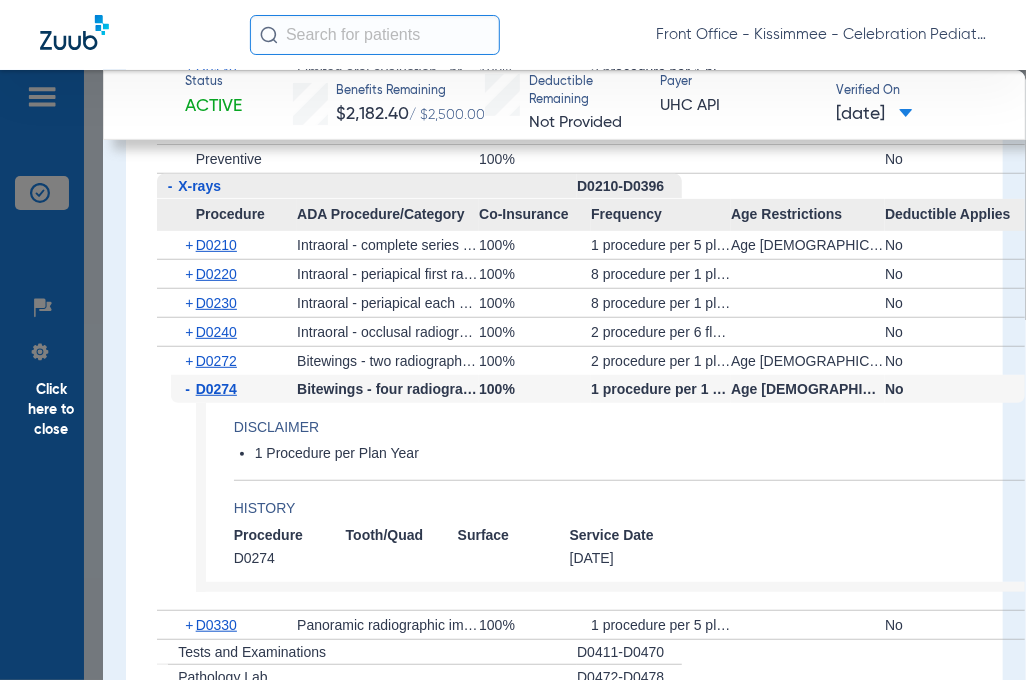 click on "D0274" 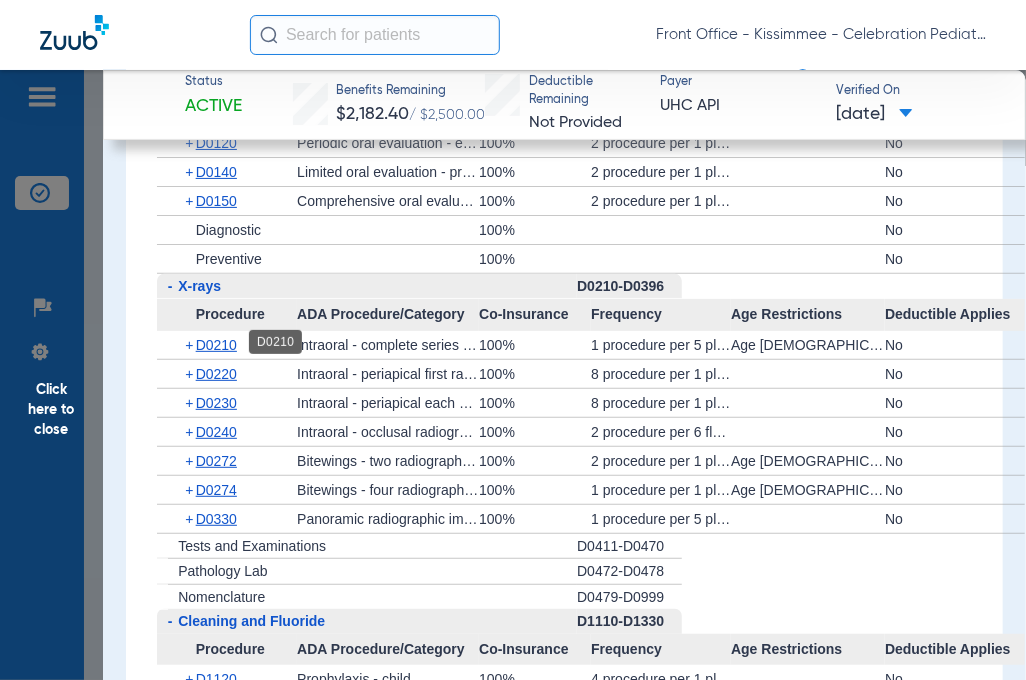 scroll, scrollTop: 2600, scrollLeft: 0, axis: vertical 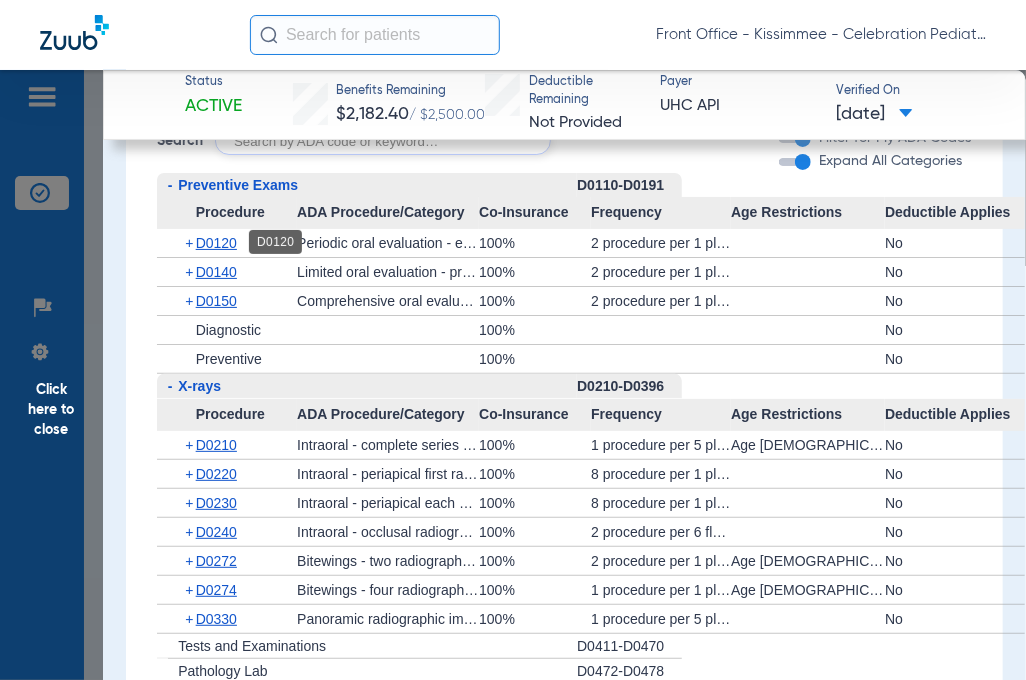 click on "D0120" 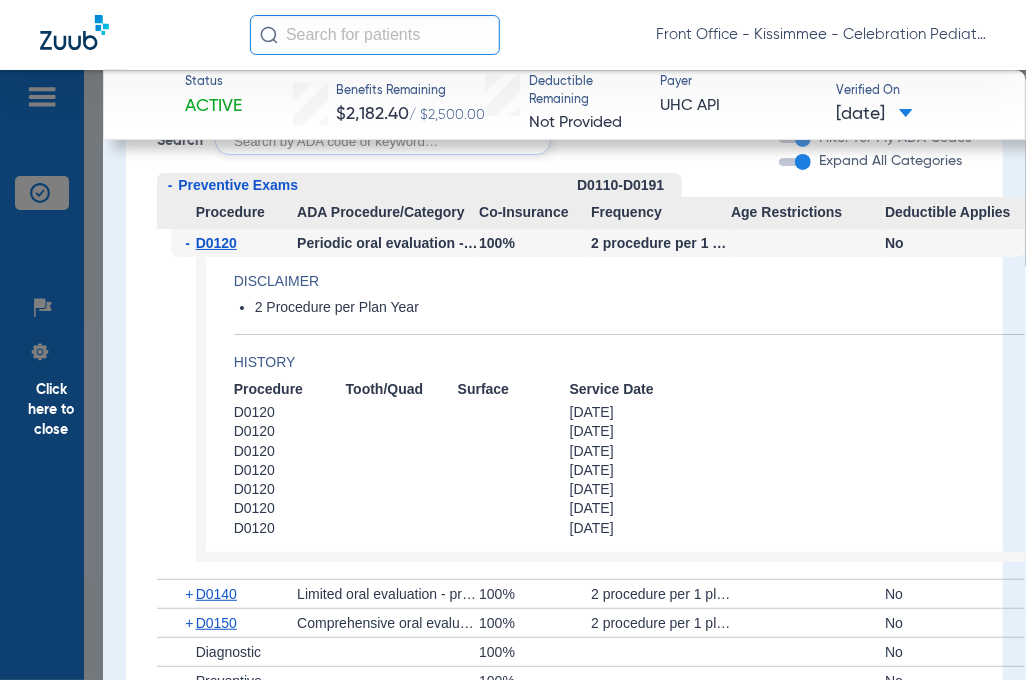 click on "D0120" 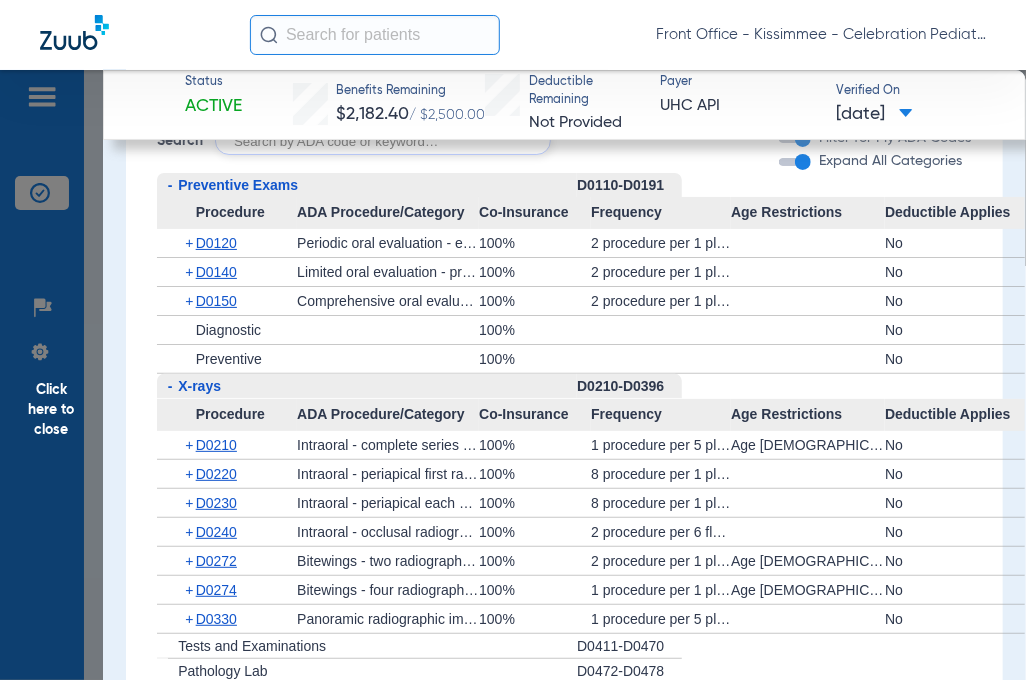 click on "Click here to close" 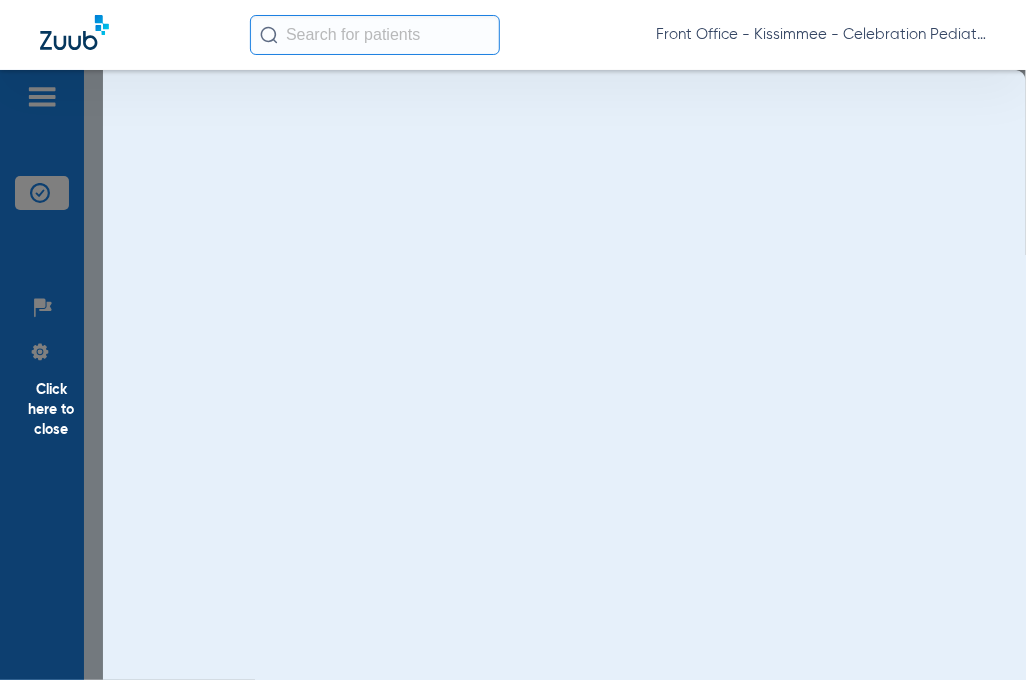 scroll, scrollTop: 0, scrollLeft: 0, axis: both 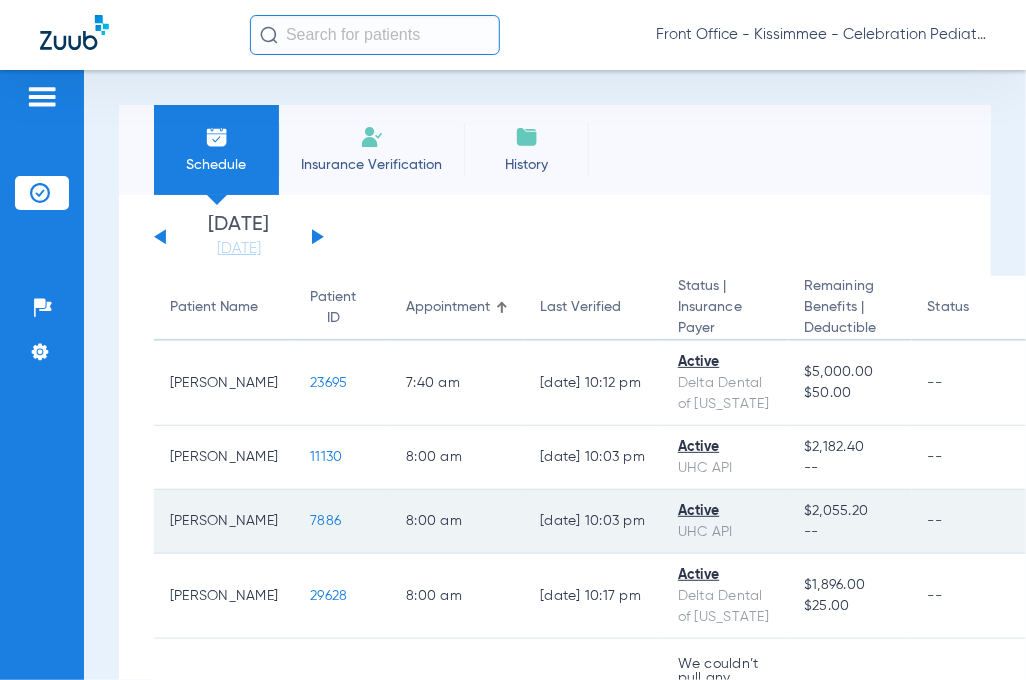 click on "7886" 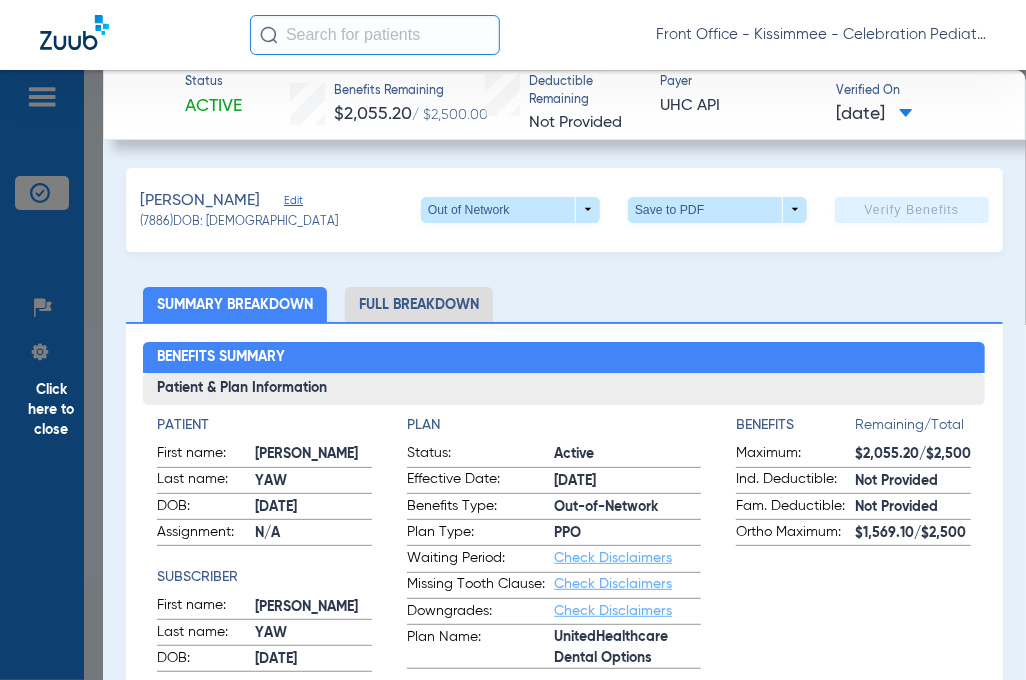 click on "Full Breakdown" 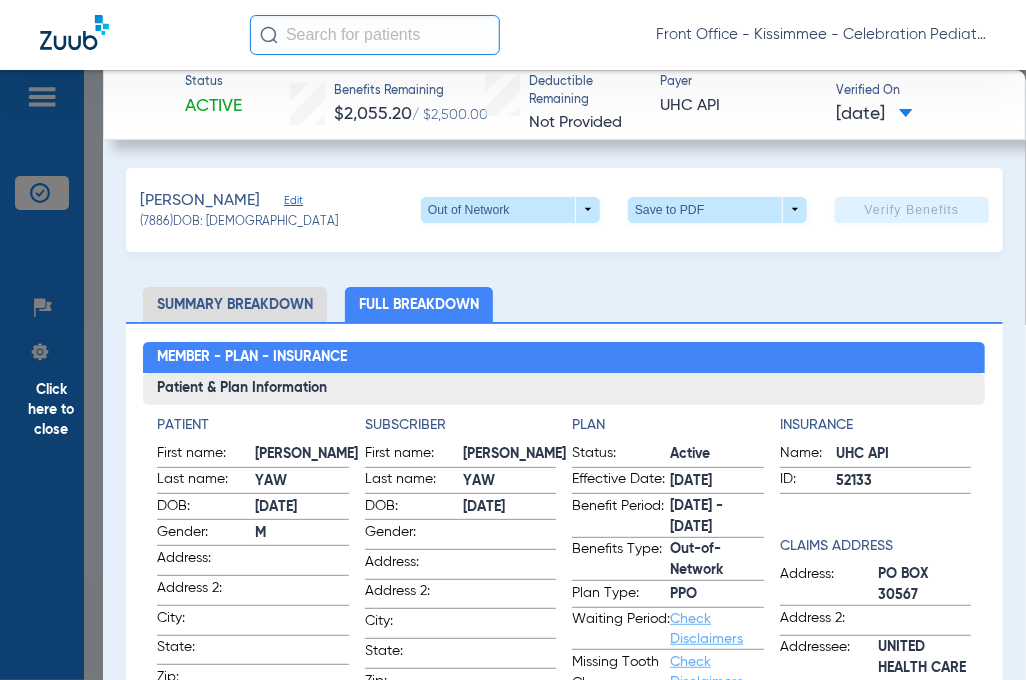 click on "Patient" 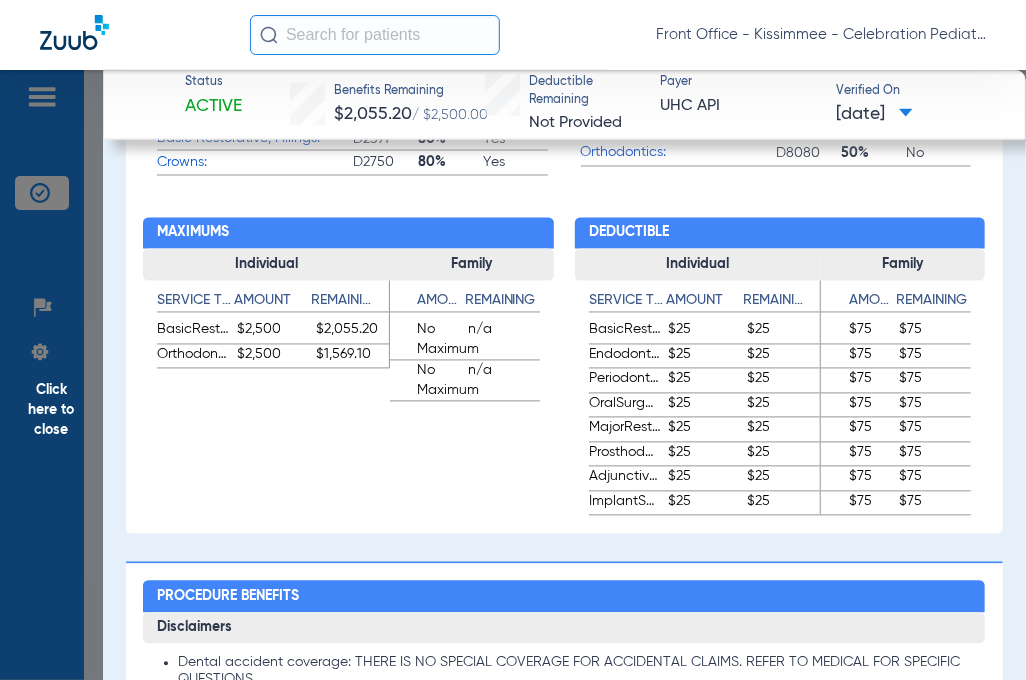 scroll, scrollTop: 1400, scrollLeft: 0, axis: vertical 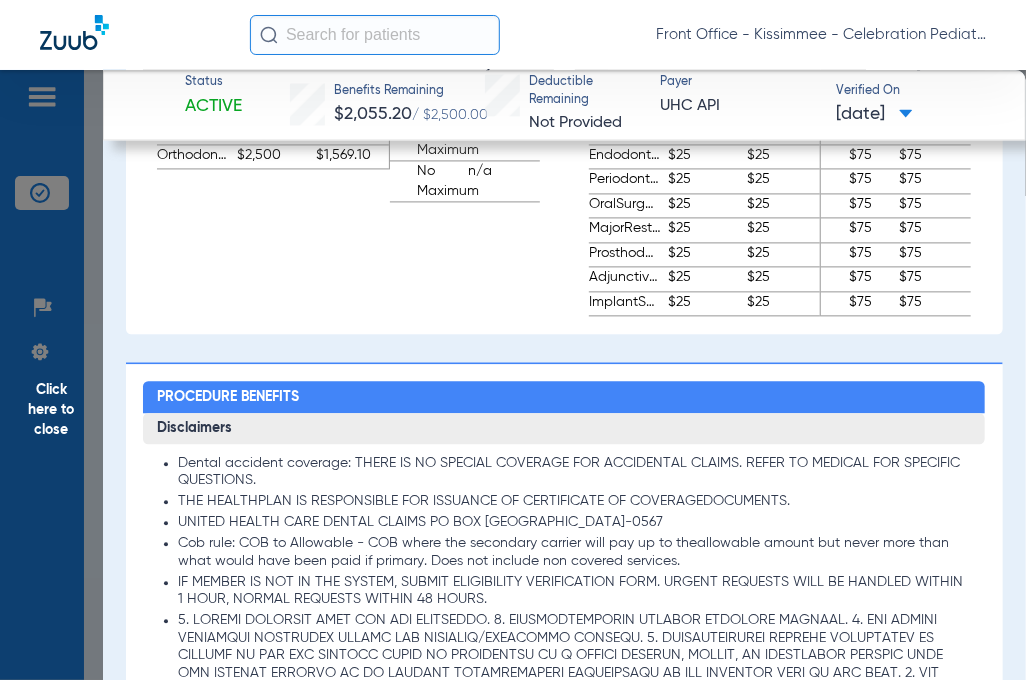 click on "Summary Breakdown   Full Breakdown  Member - Plan - Insurance Patient & Plan Information Patient First name:  [PERSON_NAME]  Last name:  YAW  DOB:  [DEMOGRAPHIC_DATA]  Gender:  [DEMOGRAPHIC_DATA]  Address:    Address 2:    City:    State:    Zip:    Member ID:  184608661  Group ID:  698204  Sub-Group ID:    Assignment:  N/A  Subscriber First name:  [PERSON_NAME]  Last name:  YAW  DOB:  [DEMOGRAPHIC_DATA]  Gender:    Address:    Address 2:    City:    State:    Zip:    Member ID:  184608661  Group ID:  698204  Sub-Group ID:    Plan Status:  Active  Effective Date:  [DATE]  Benefit Period:  [DATE] - [DATE]  Benefits Type:  Out-of-Network  Plan Type:  PPO  Waiting Period:  Check Disclaimers  Missing Tooth Clause:  Check Disclaimers  Downgrades:  Check Disclaimers  COB:  Check Disclaimers  Plan Name:  UnitedHealthcare Dental Options  Group Name:  WALGREENS  Sub-group Name:    Fee Schedule:  Coming Soon  Office Effective Date:  N/A  Insurance Name:  UHC API  ID:  52133  Claims Address Address:  [GEOGRAPHIC_DATA]  Address 2:    Addressee: Addressee 2:    City:" 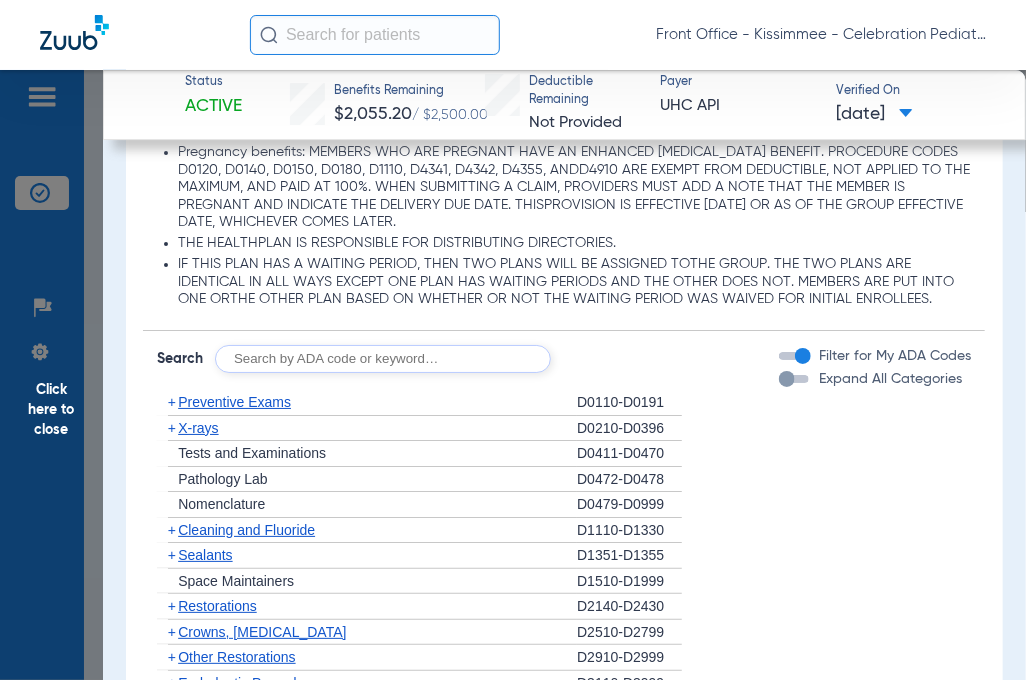 scroll, scrollTop: 2500, scrollLeft: 0, axis: vertical 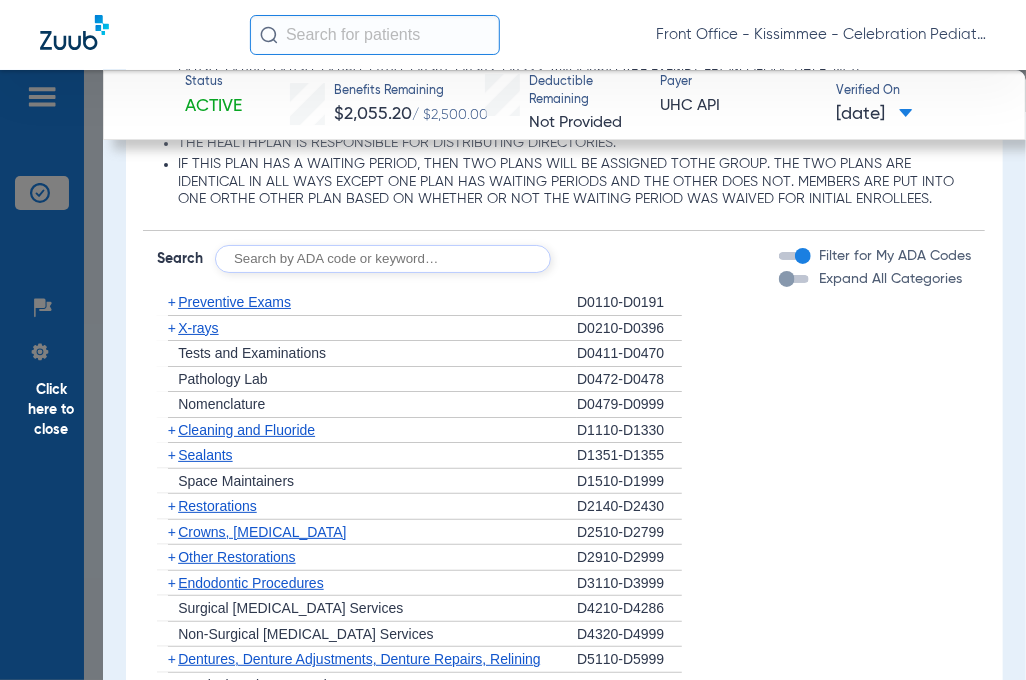 click at bounding box center (787, 279) 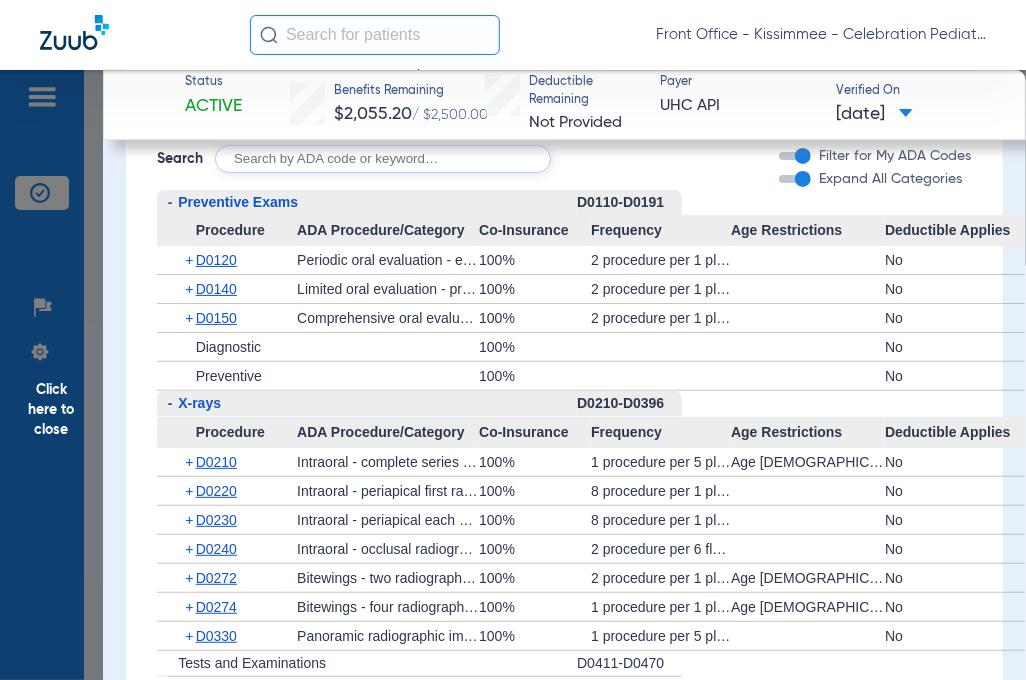 scroll, scrollTop: 2700, scrollLeft: 0, axis: vertical 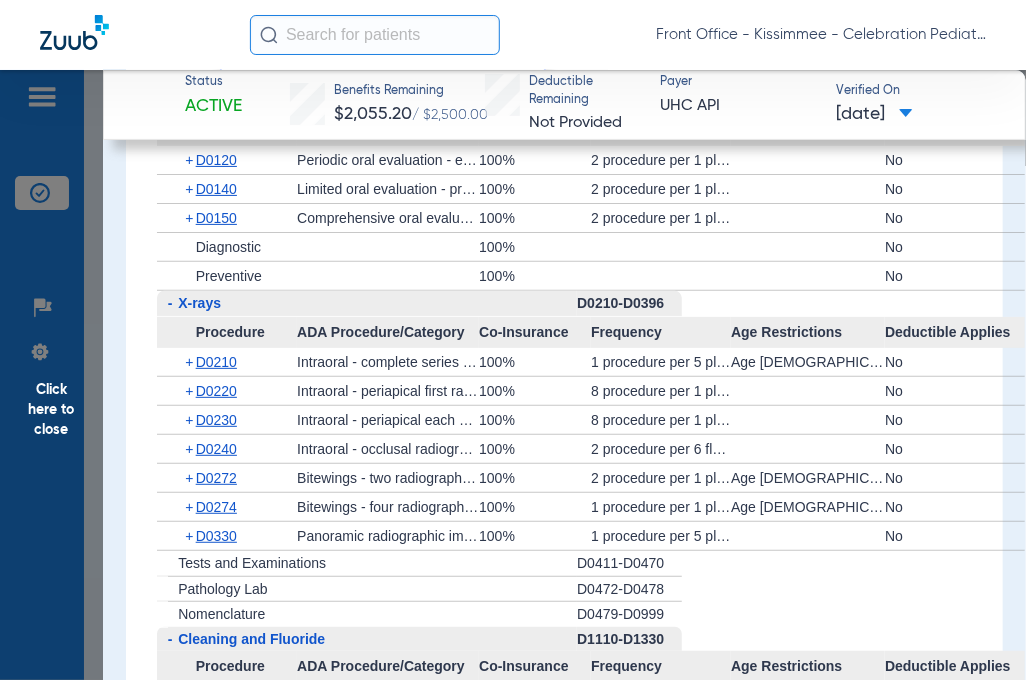 click on "D0210" 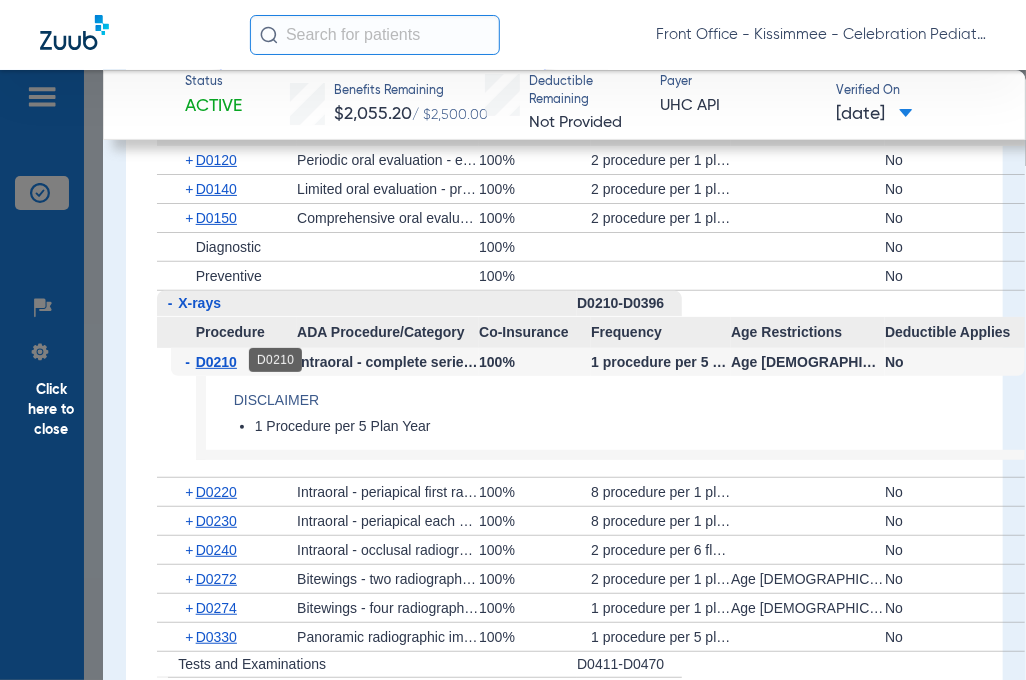 click on "D0210" 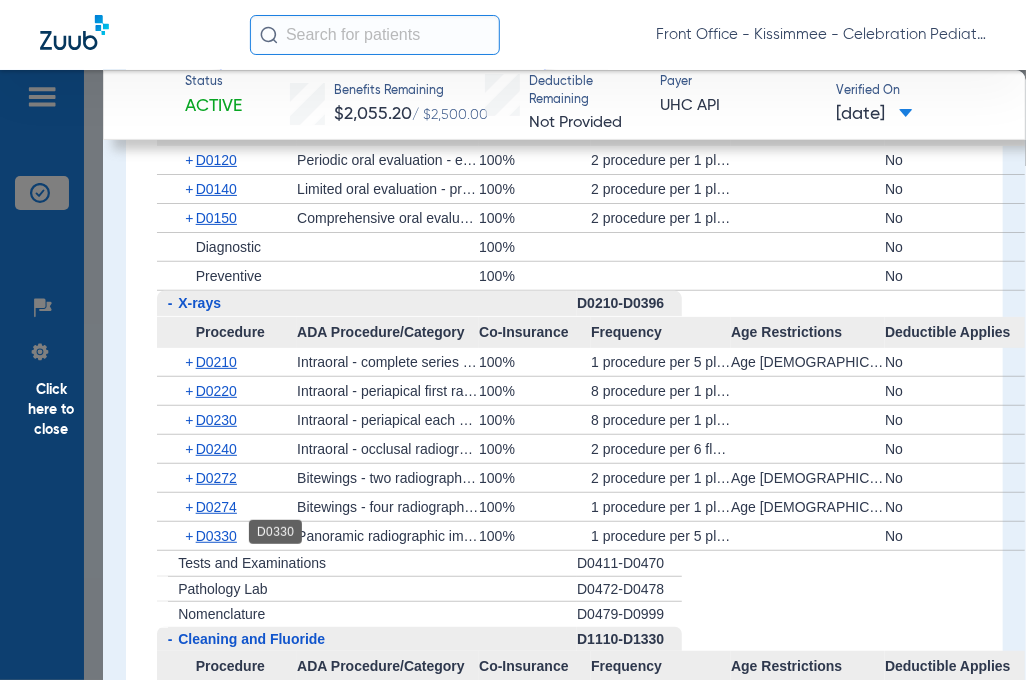click on "D0330" 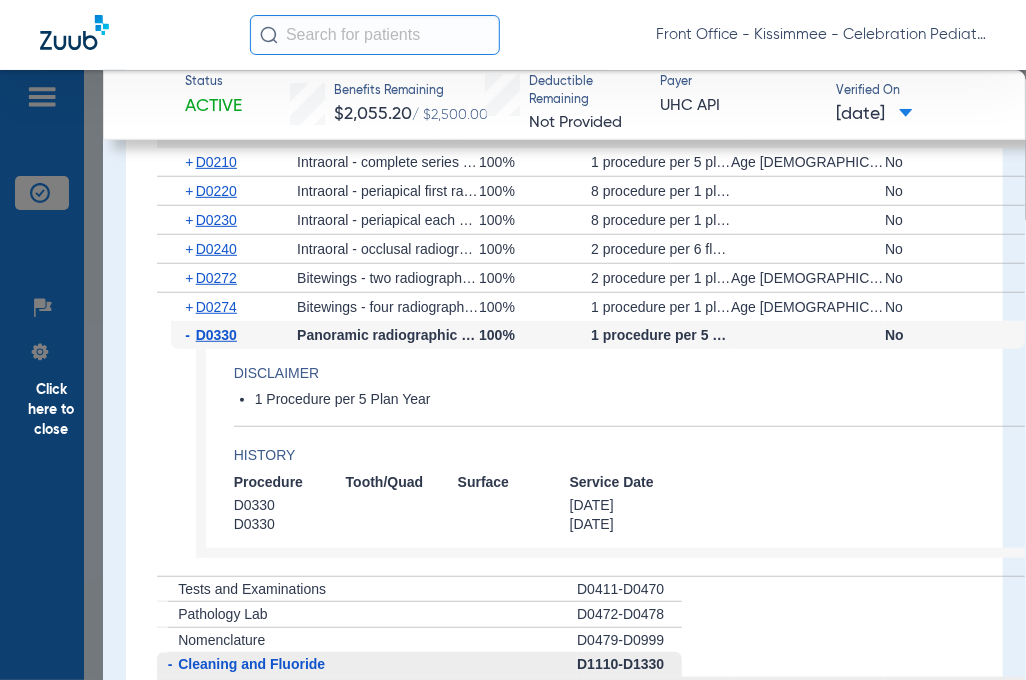 scroll, scrollTop: 3000, scrollLeft: 0, axis: vertical 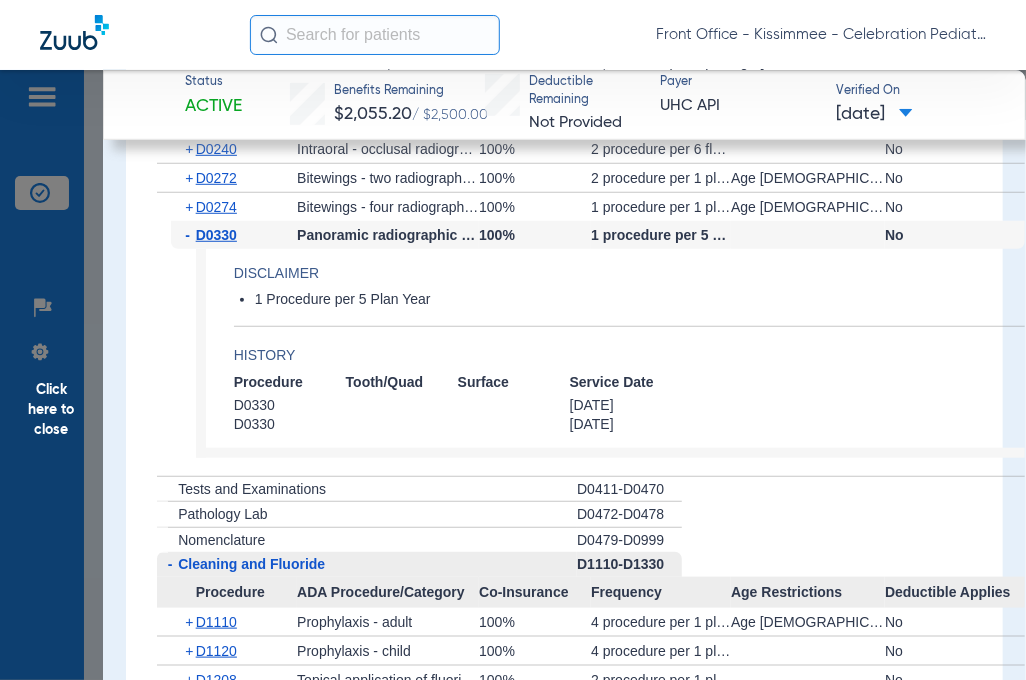 click on "D0274" 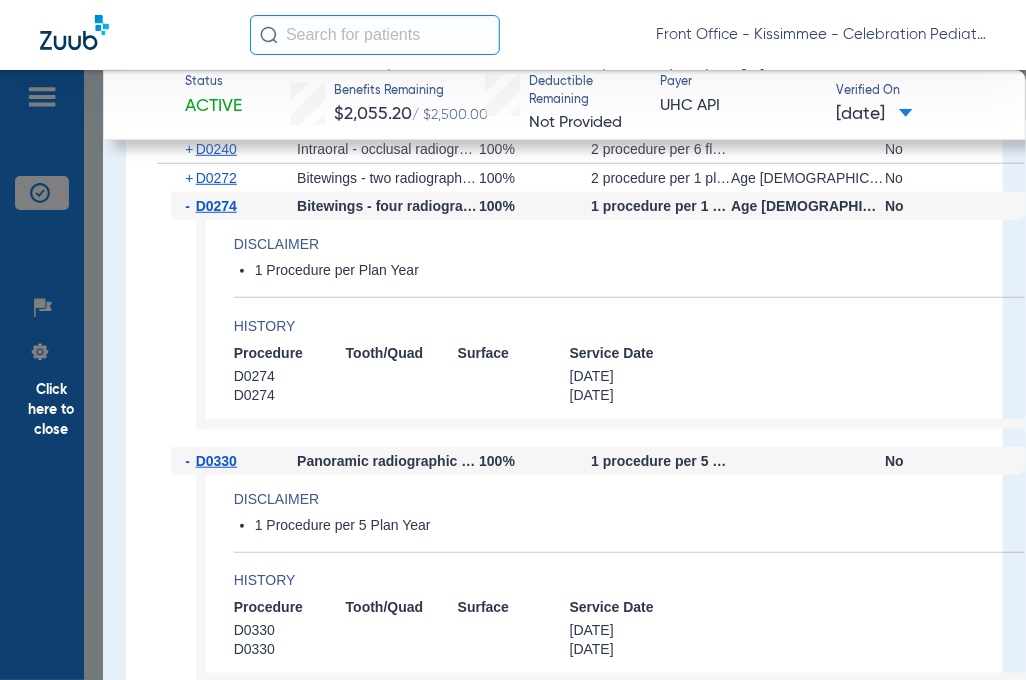 click on "D0274" 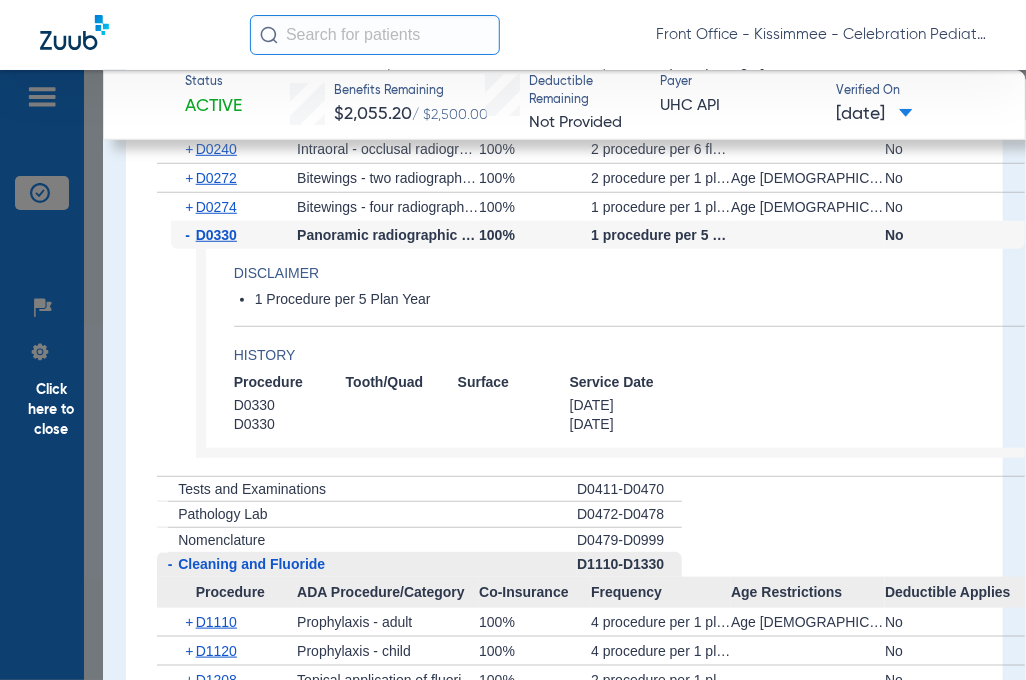 click on "D0330" 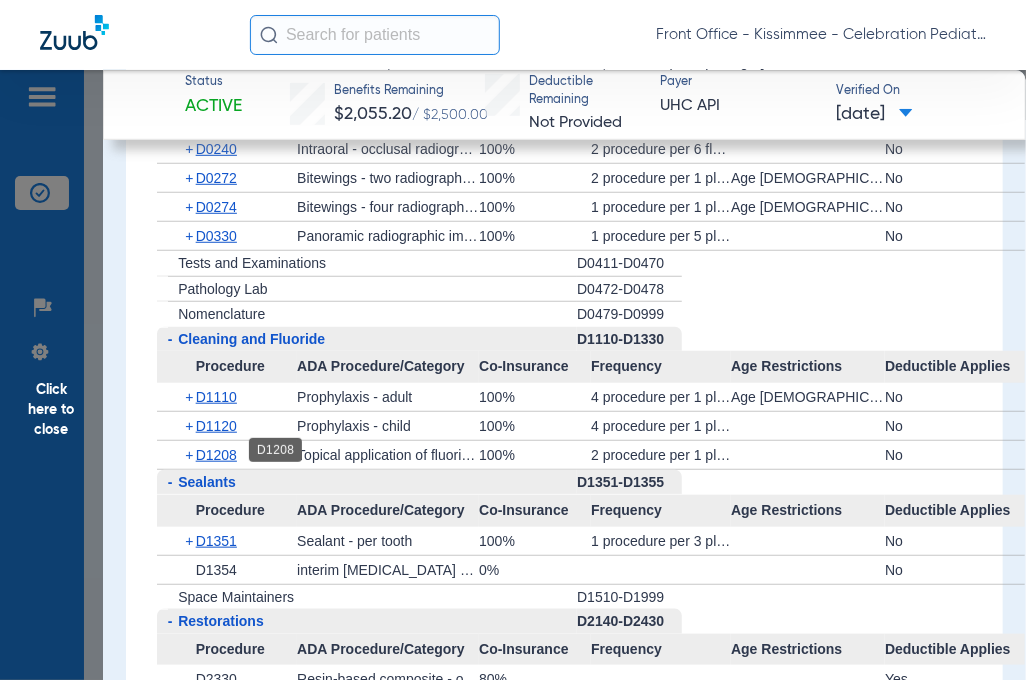 click on "D1208" 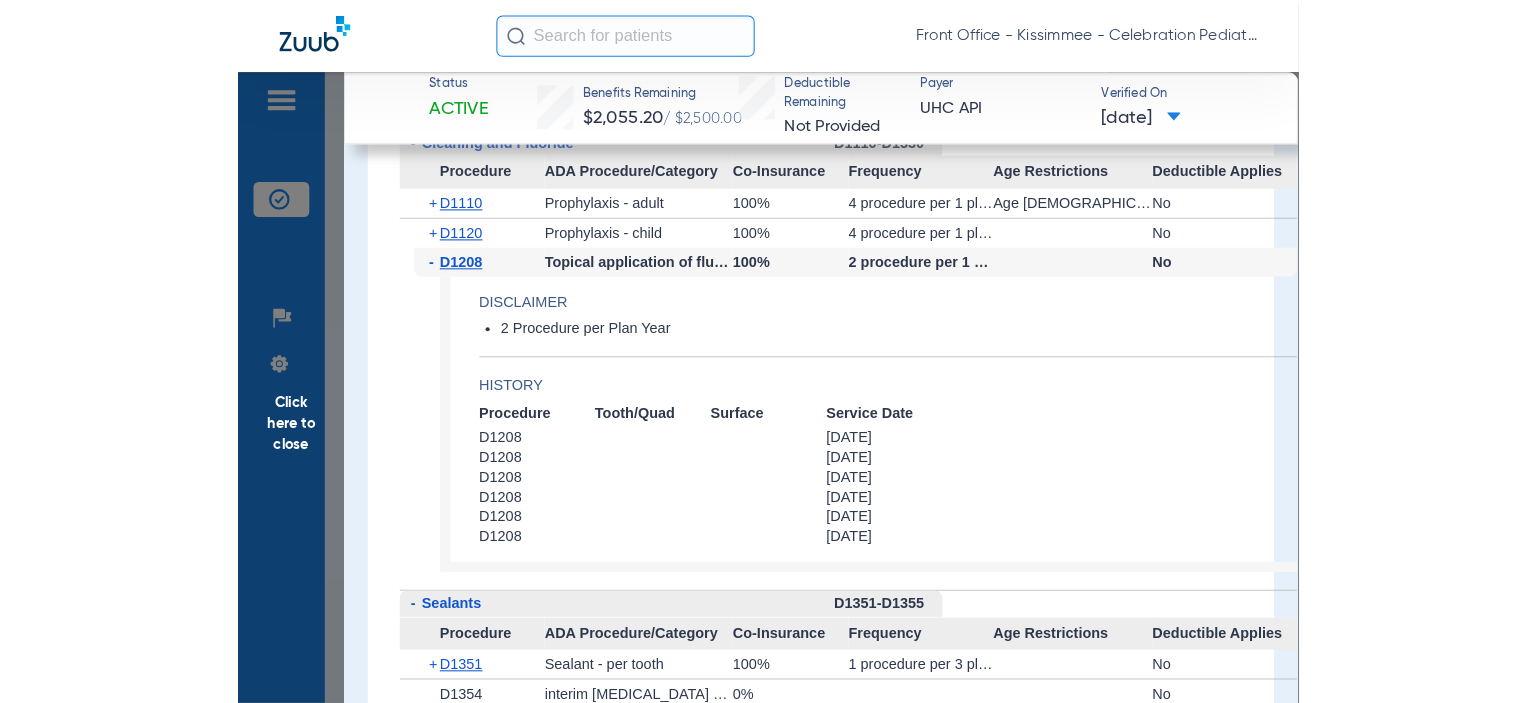 scroll, scrollTop: 3400, scrollLeft: 0, axis: vertical 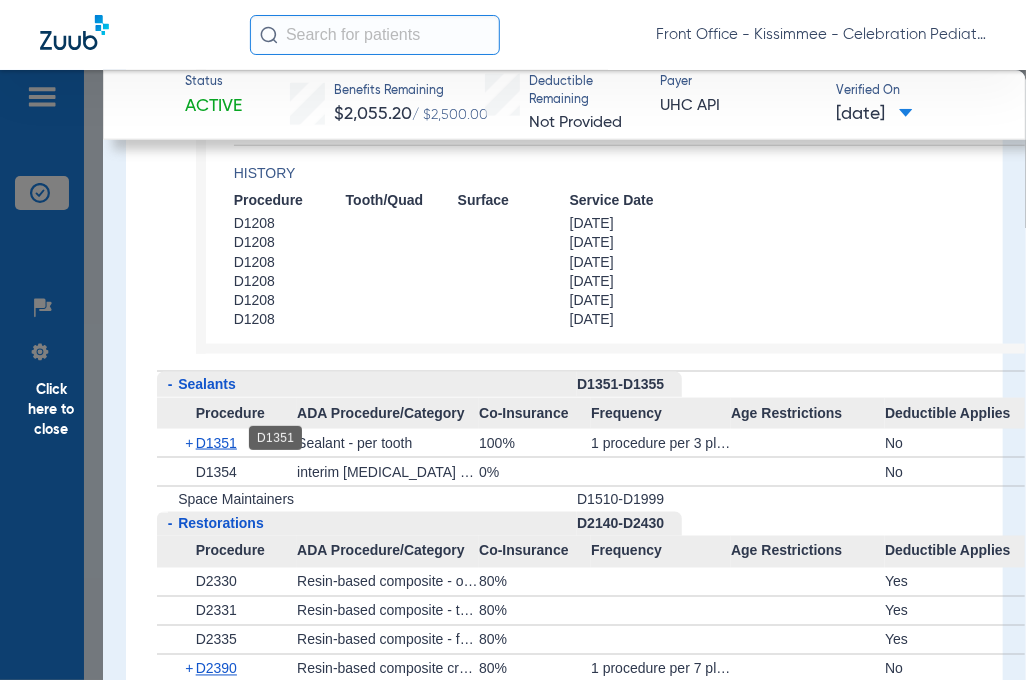 click on "D1351" 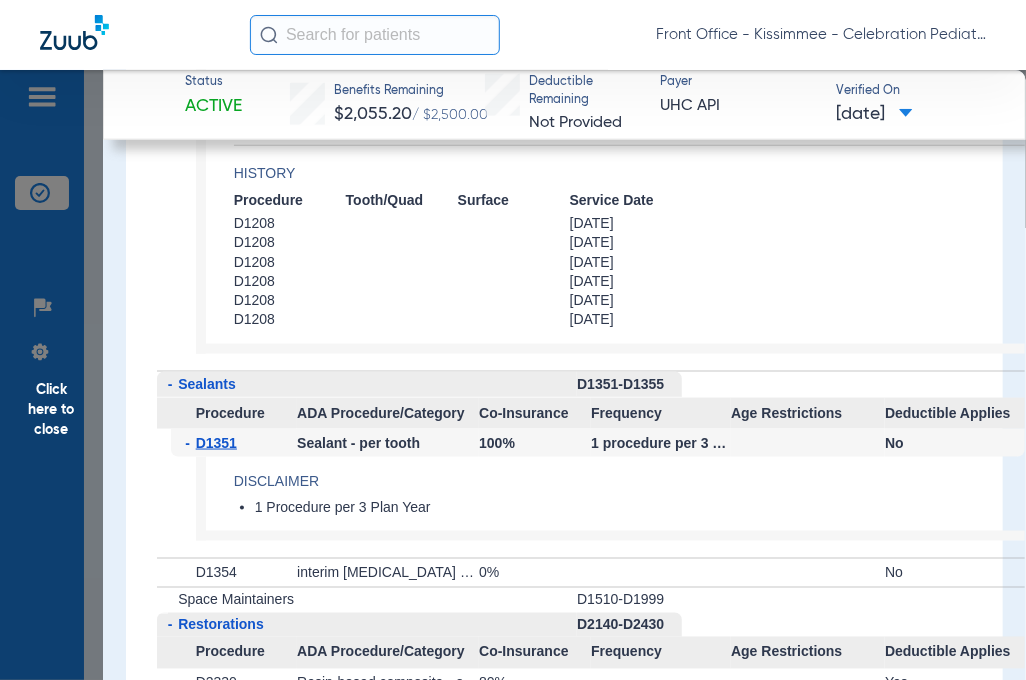 click on "-   D1351   Sealant - per tooth   100%   1 procedure per 3 plan year      No  Disclaimer 1 Procedure per 3 Plan Year" 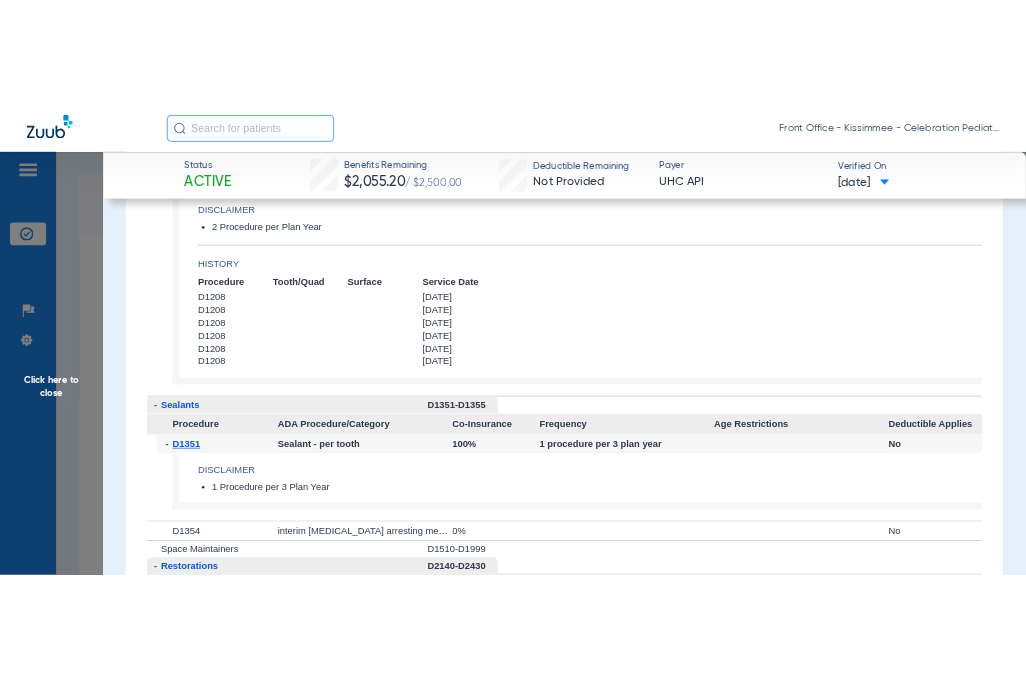 scroll, scrollTop: 2900, scrollLeft: 0, axis: vertical 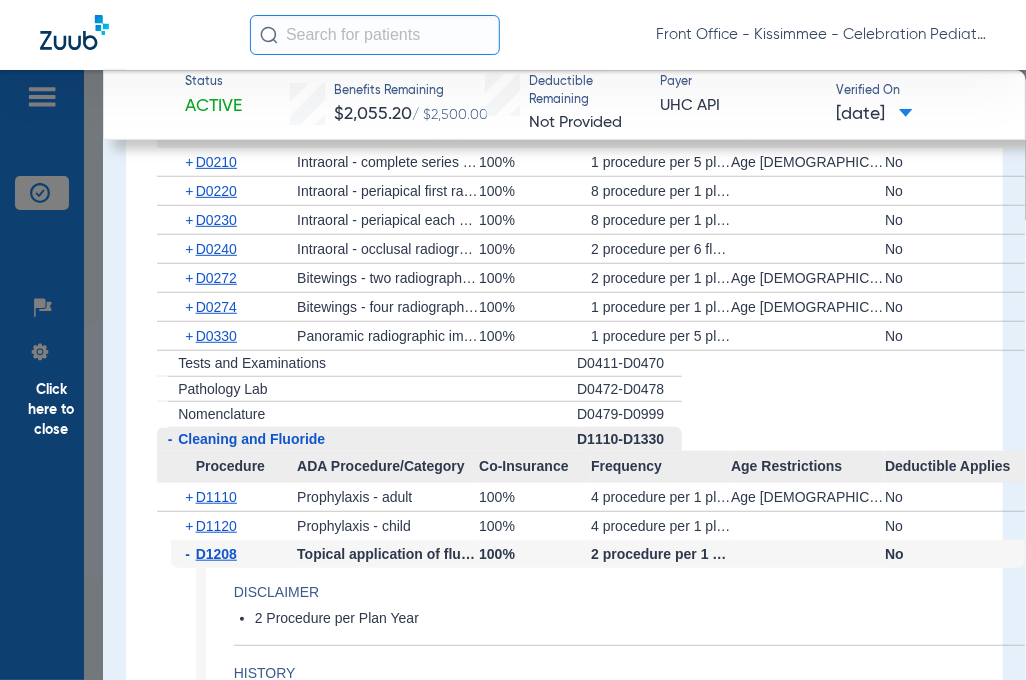 click on "Click here to close" 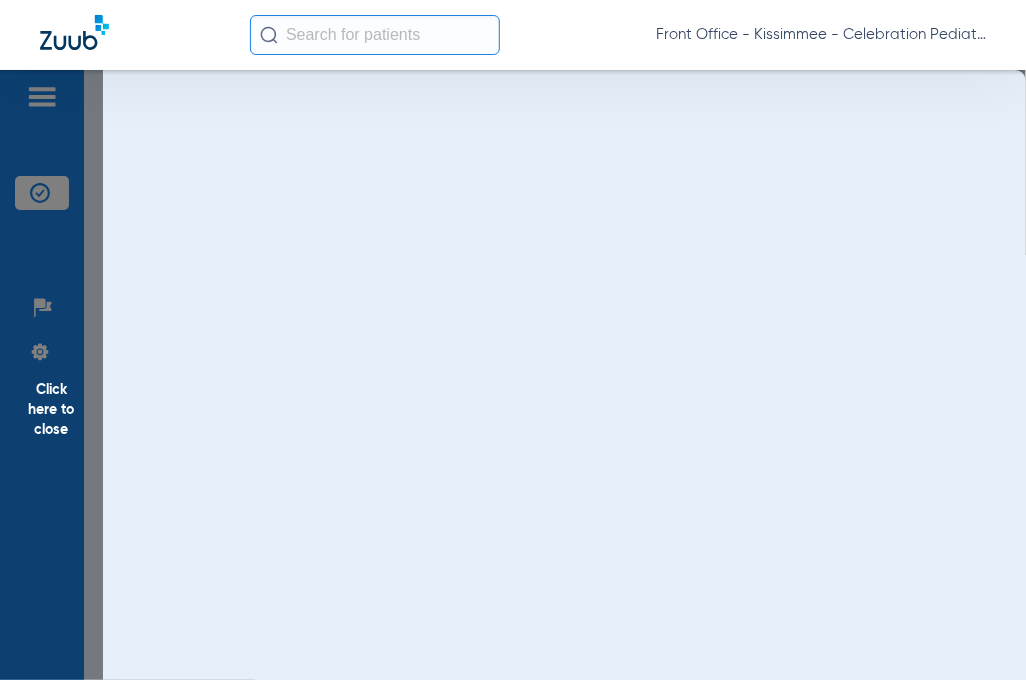 scroll, scrollTop: 0, scrollLeft: 0, axis: both 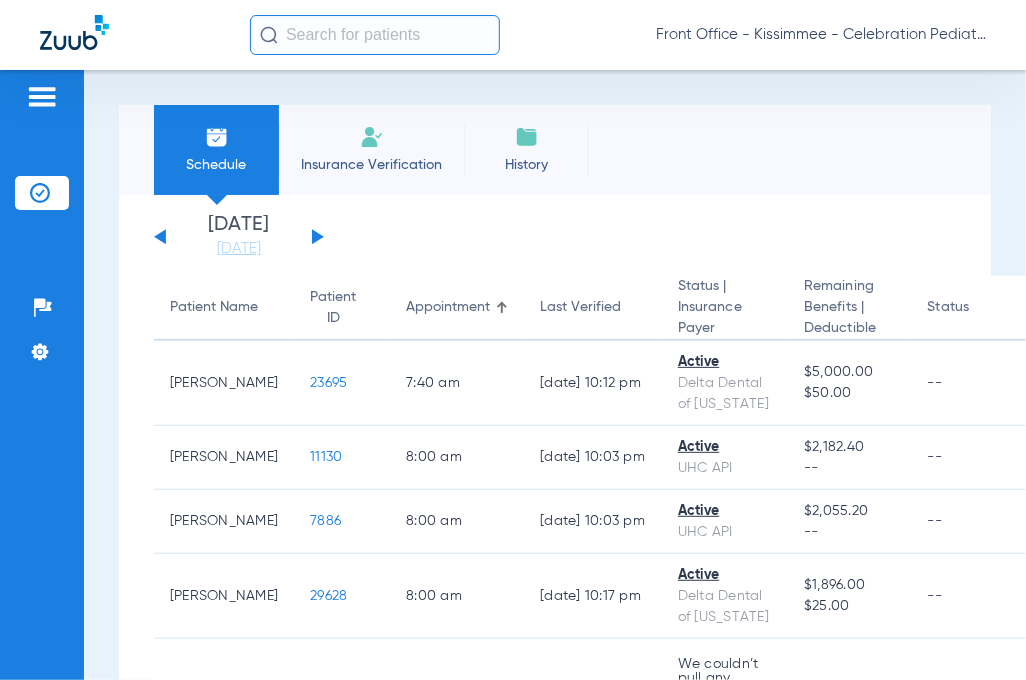 drag, startPoint x: 537, startPoint y: 91, endPoint x: 462, endPoint y: 94, distance: 75.059975 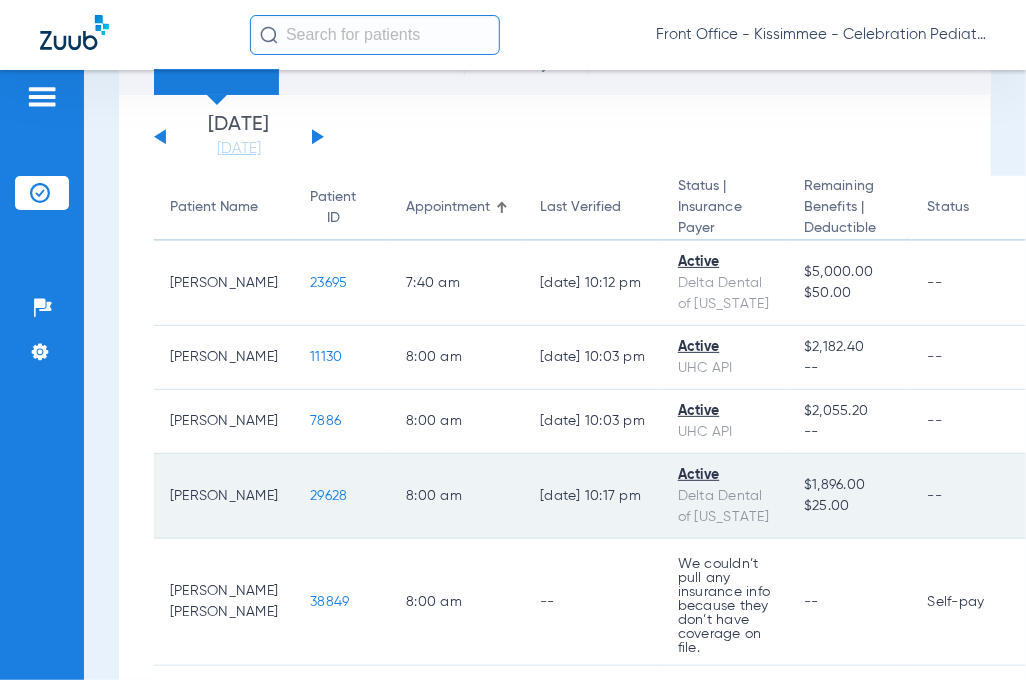 scroll, scrollTop: 200, scrollLeft: 0, axis: vertical 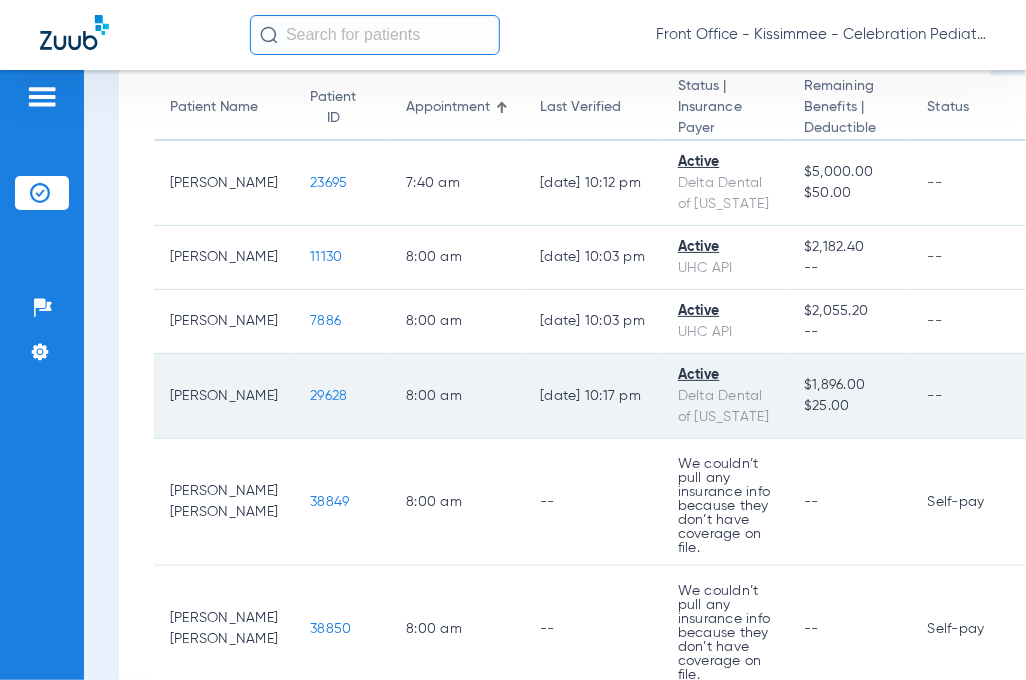 click on "29628" 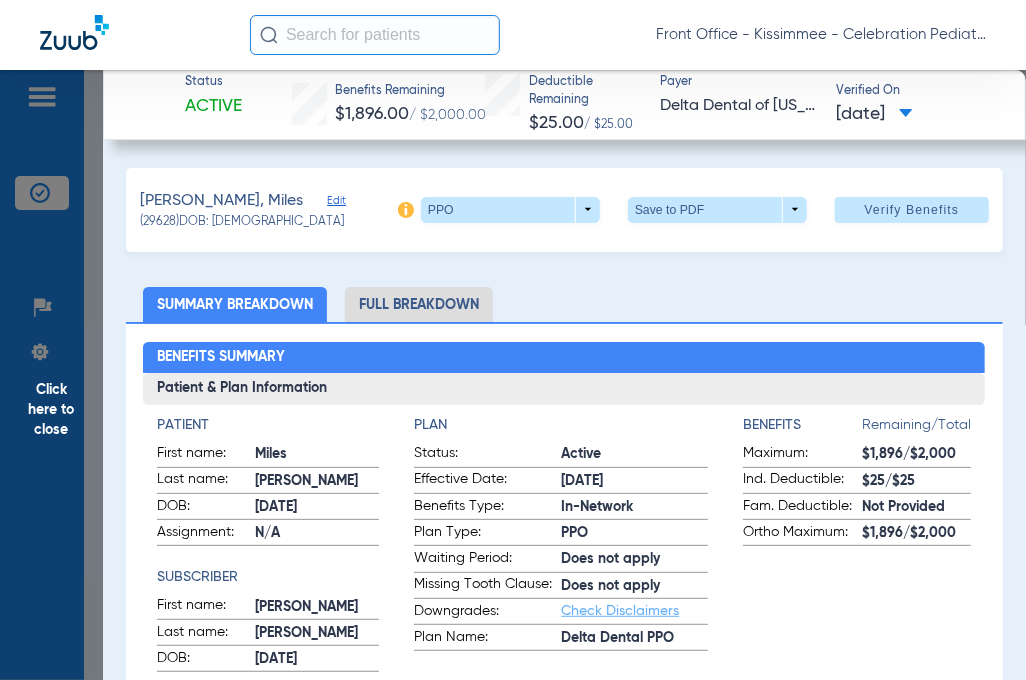 click on "Full Breakdown" 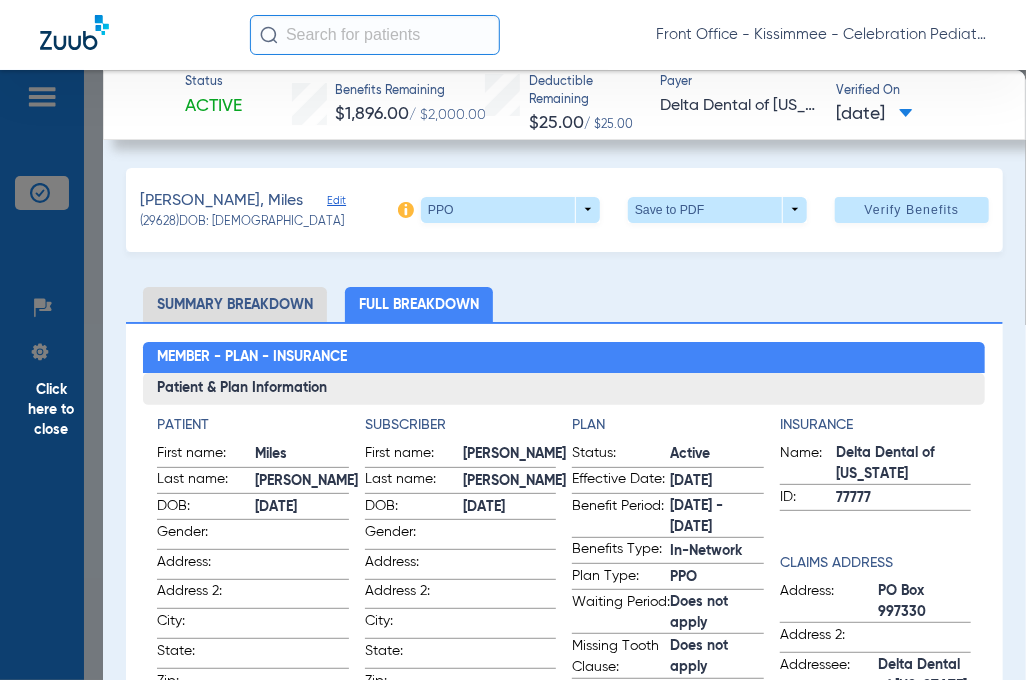 click on "Patient & Plan Information" 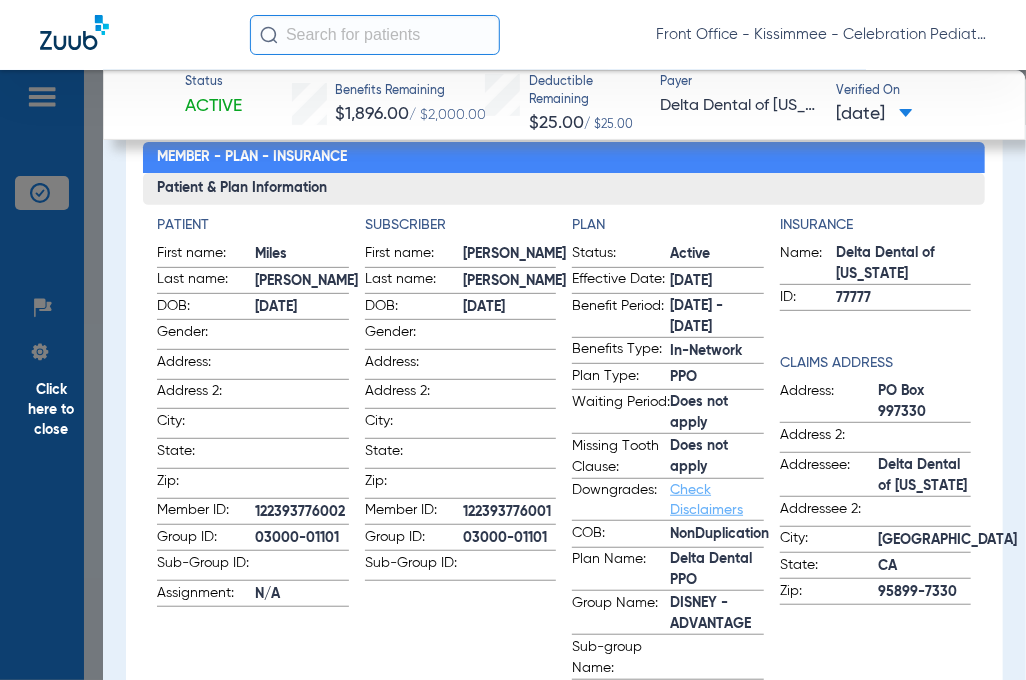 scroll, scrollTop: 300, scrollLeft: 0, axis: vertical 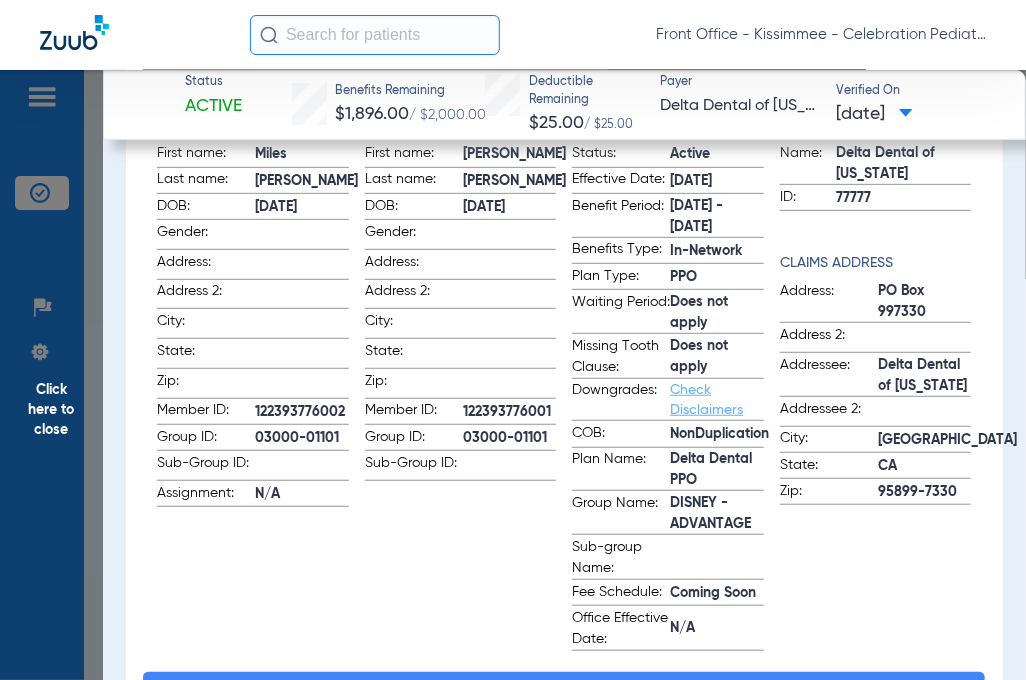 click on "Subscriber First name:  [PERSON_NAME]  Last name:  [PERSON_NAME]  DOB:  [DEMOGRAPHIC_DATA]  Gender:    Address:    Address 2:    City:    State:    Zip:    Member ID:  122393776001  Group ID:  03000-01101  Sub-Group ID:" 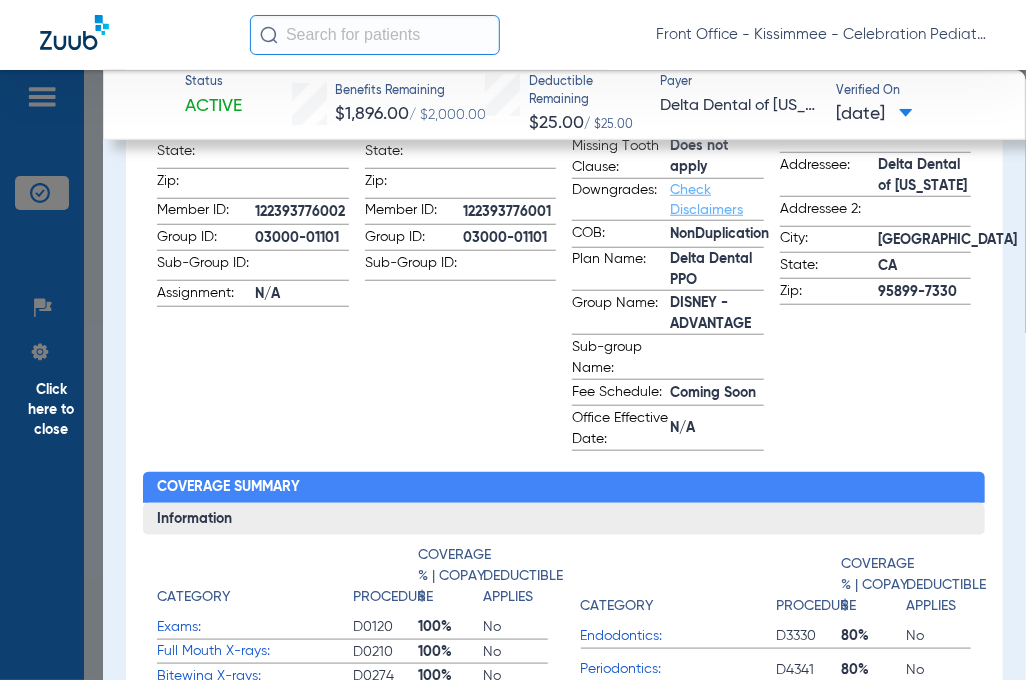scroll, scrollTop: 600, scrollLeft: 0, axis: vertical 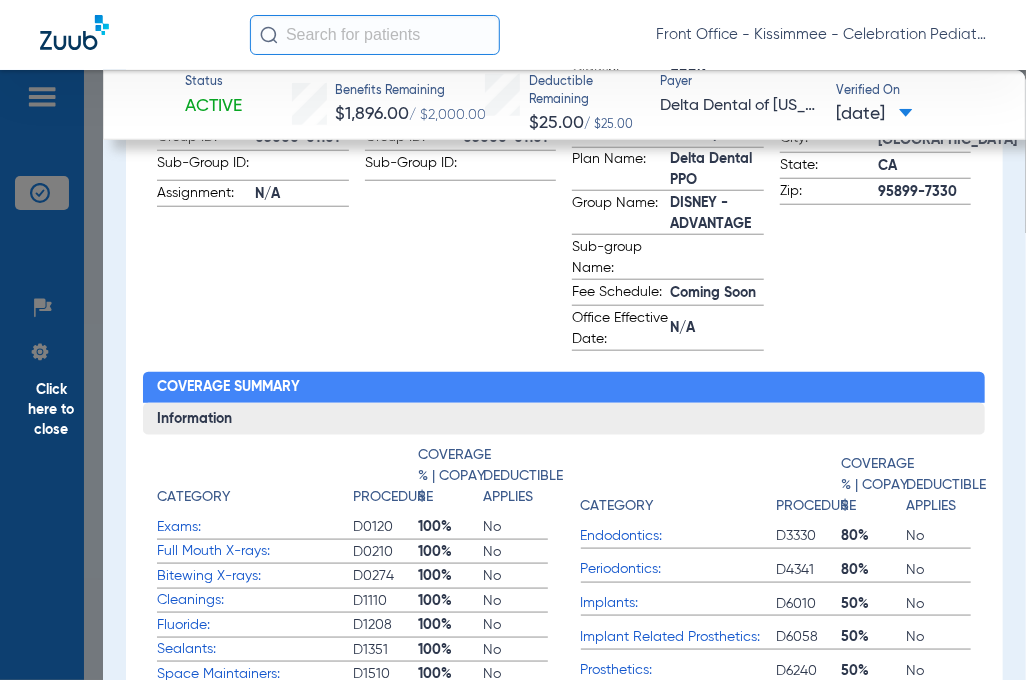 click on "Subscriber First name:  [PERSON_NAME]  Last name:  [PERSON_NAME]  DOB:  [DEMOGRAPHIC_DATA]  Gender:    Address:    Address 2:    City:    State:    Zip:    Member ID:  122393776001  Group ID:  03000-01101  Sub-Group ID:" 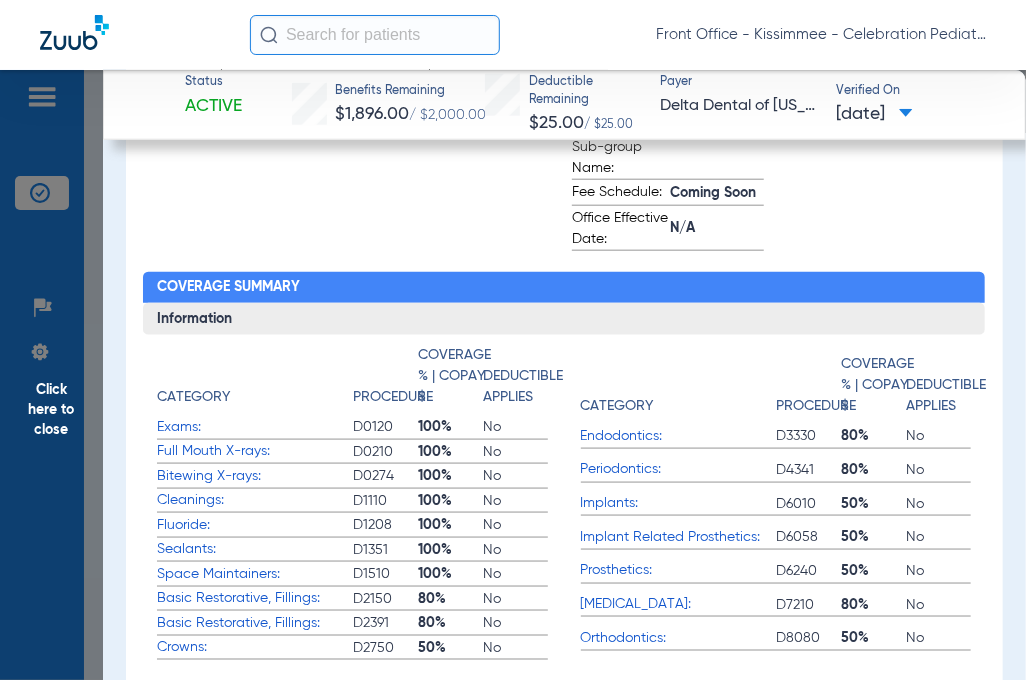 scroll, scrollTop: 800, scrollLeft: 0, axis: vertical 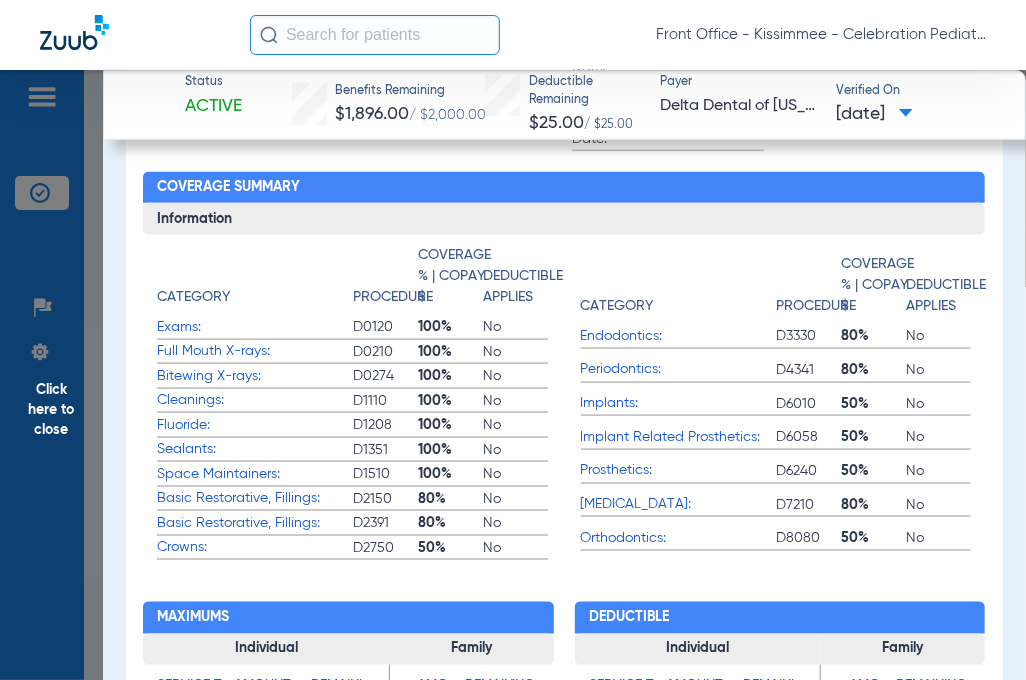 click on "Category" 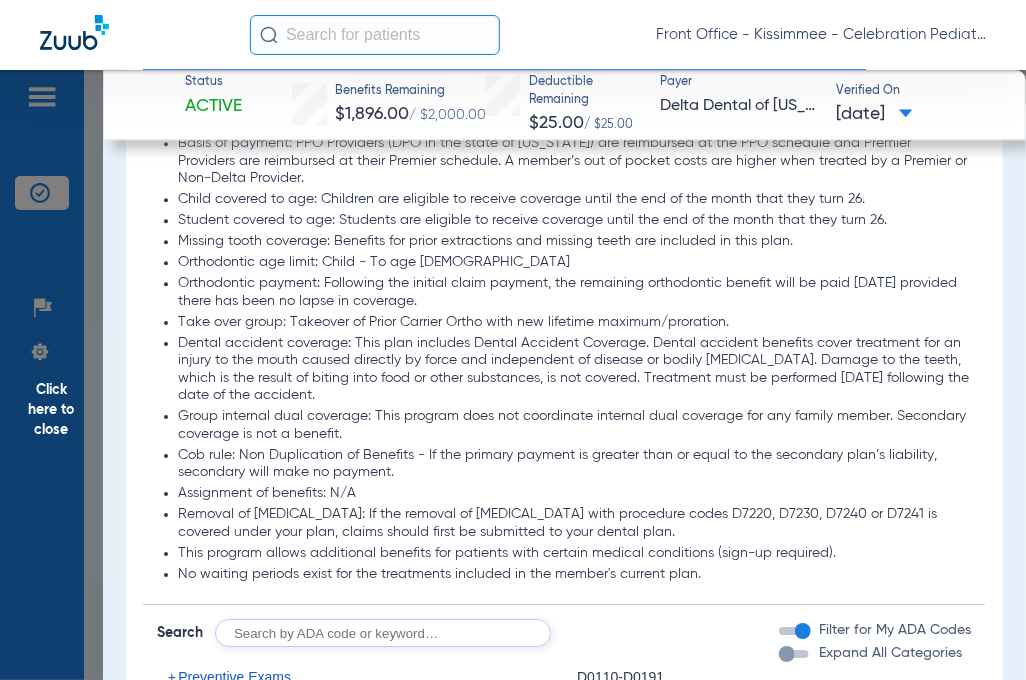 scroll, scrollTop: 2200, scrollLeft: 0, axis: vertical 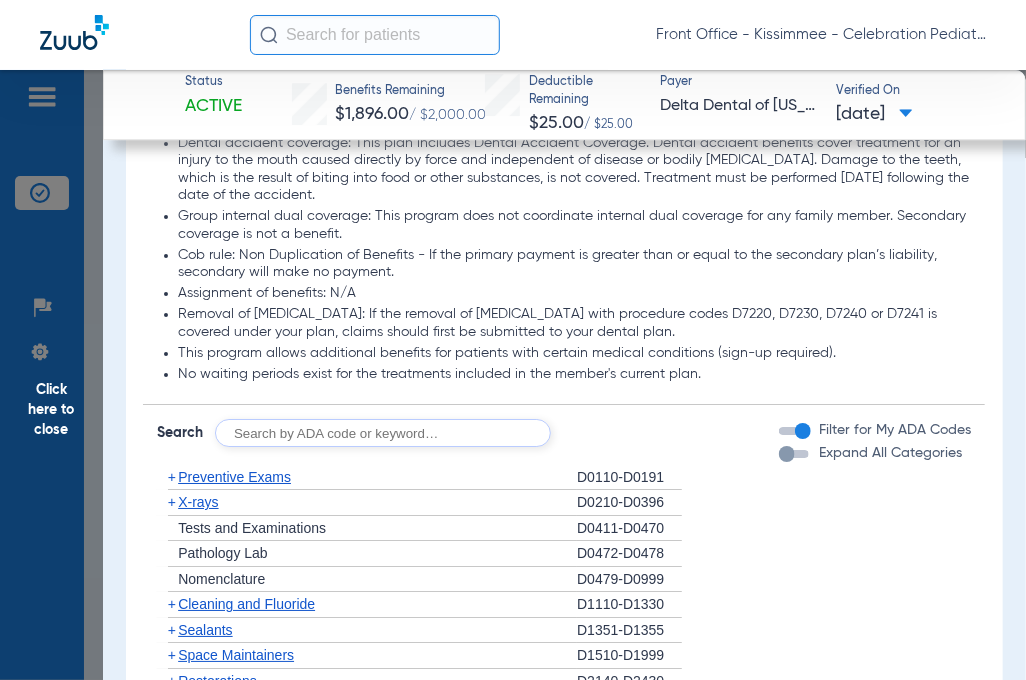 click at bounding box center (787, 454) 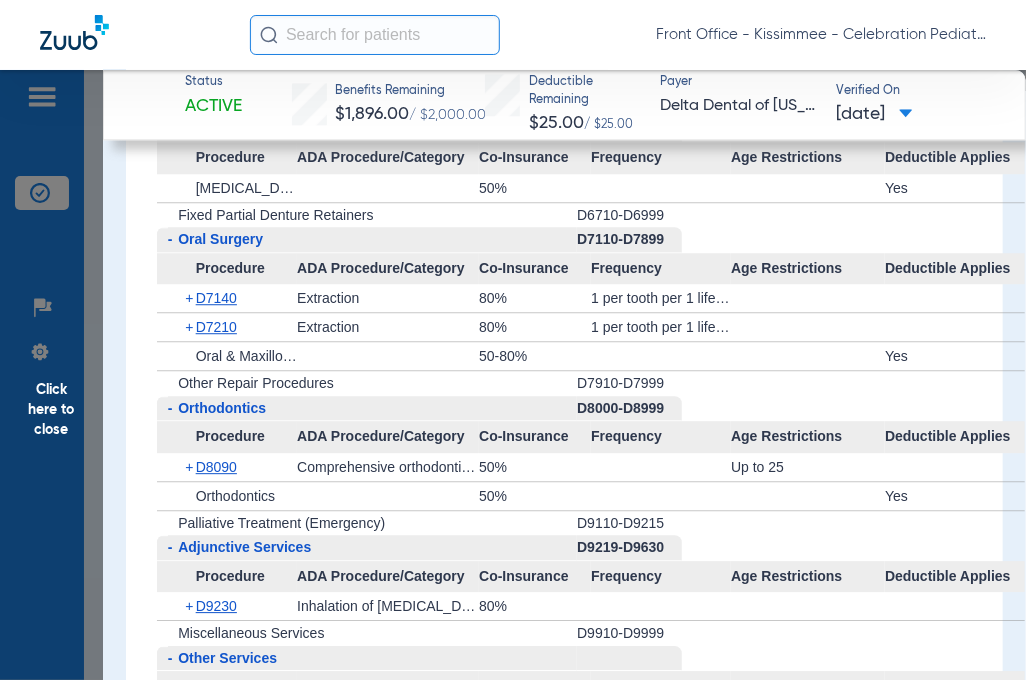 scroll, scrollTop: 4500, scrollLeft: 0, axis: vertical 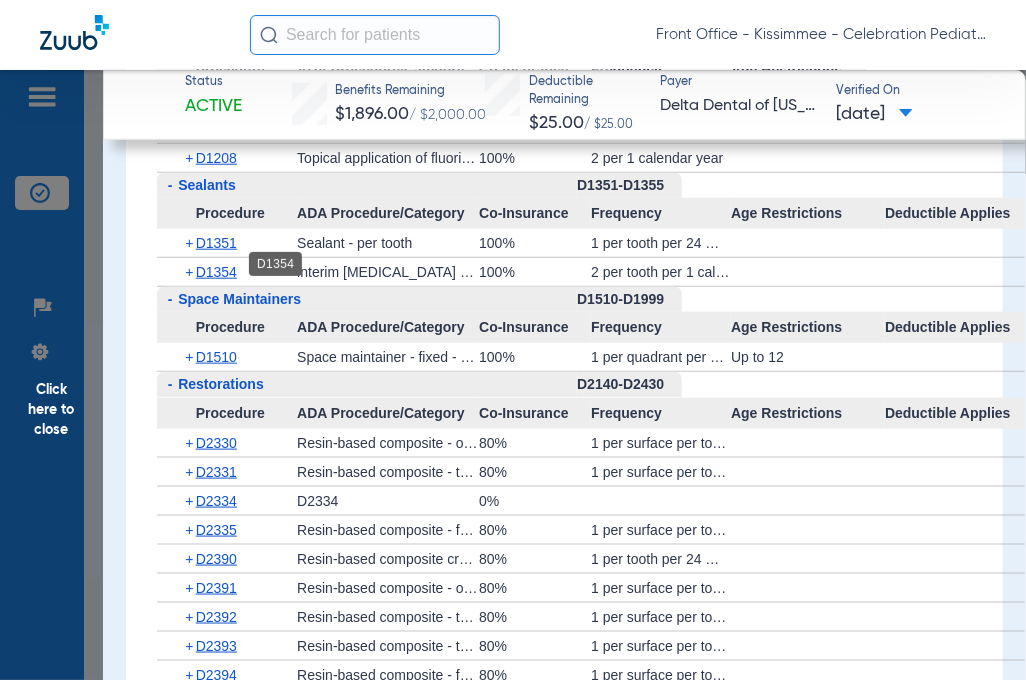 click on "D1354" 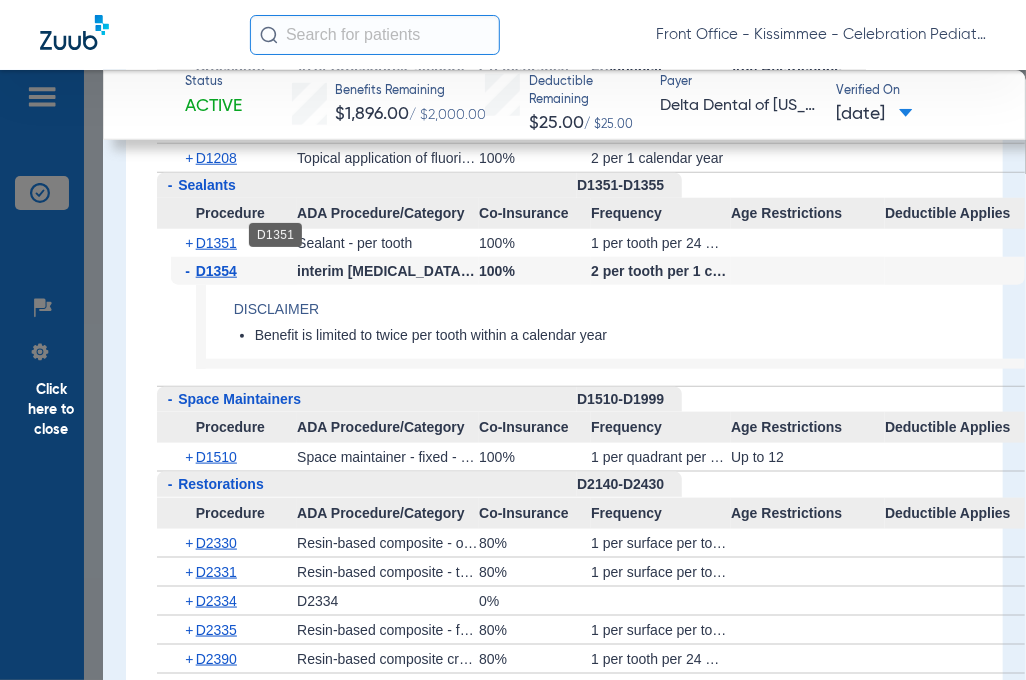 click on "D1351" 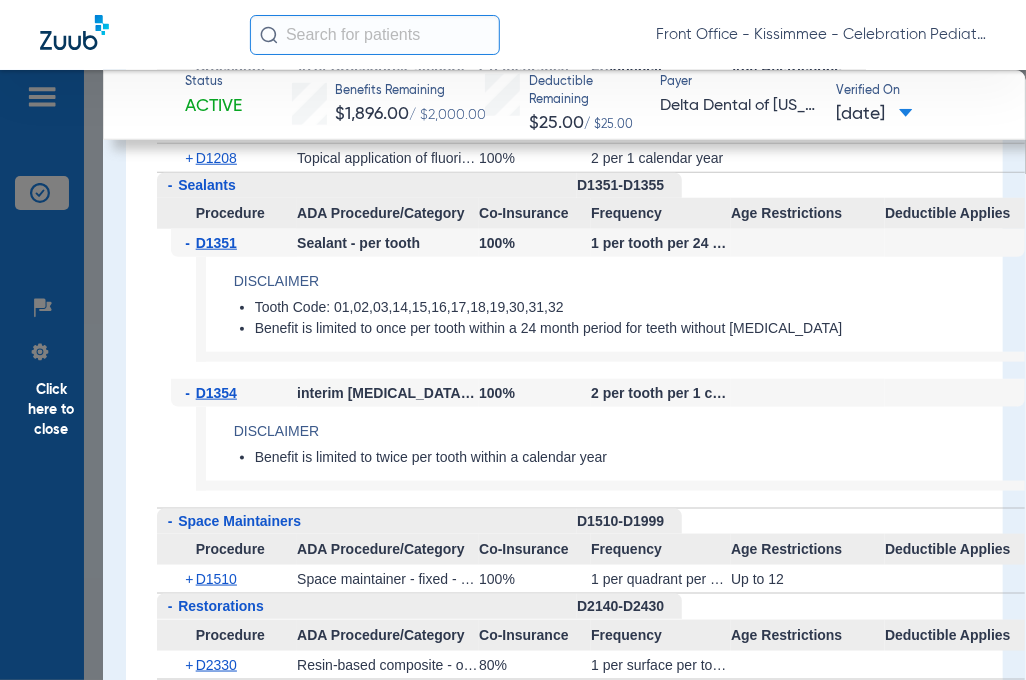 scroll, scrollTop: 3100, scrollLeft: 0, axis: vertical 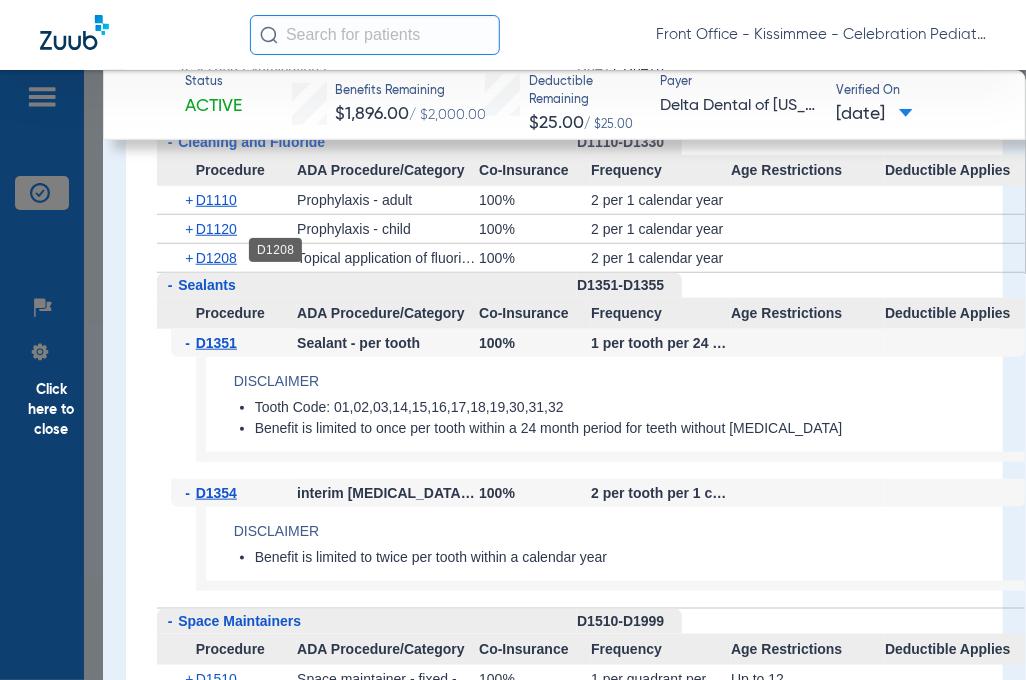 click on "D1208" 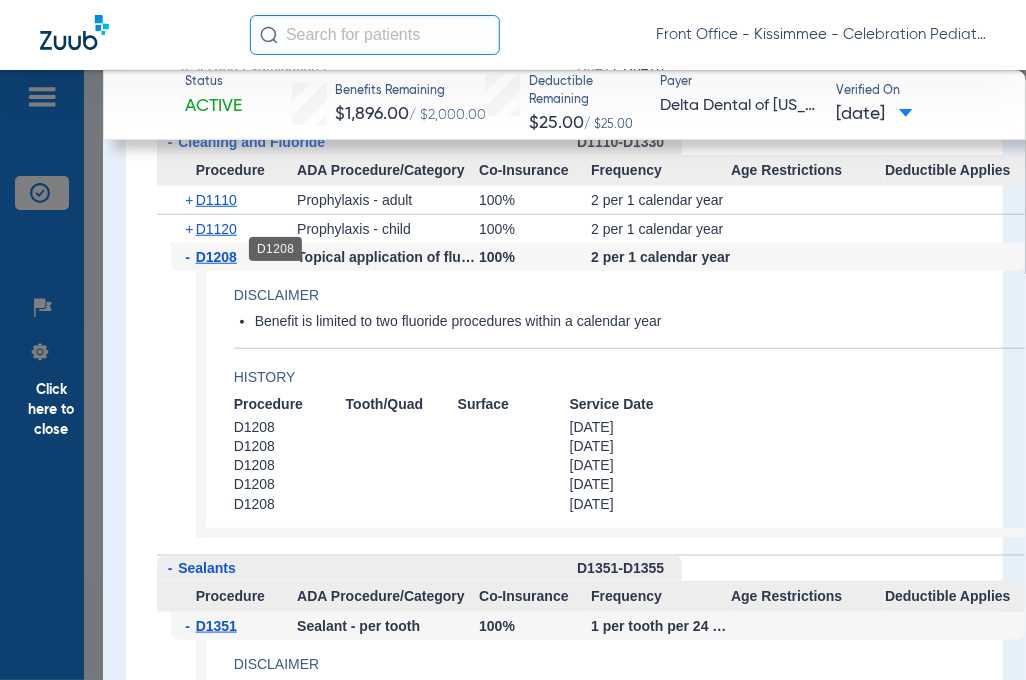 click on "D1208" 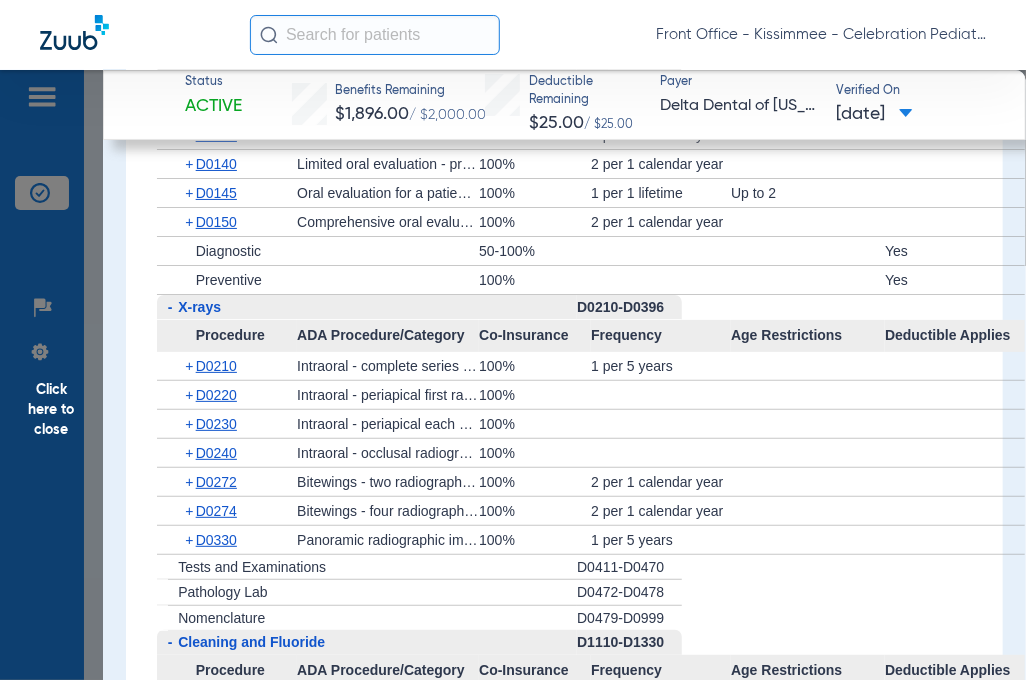 scroll, scrollTop: 2500, scrollLeft: 0, axis: vertical 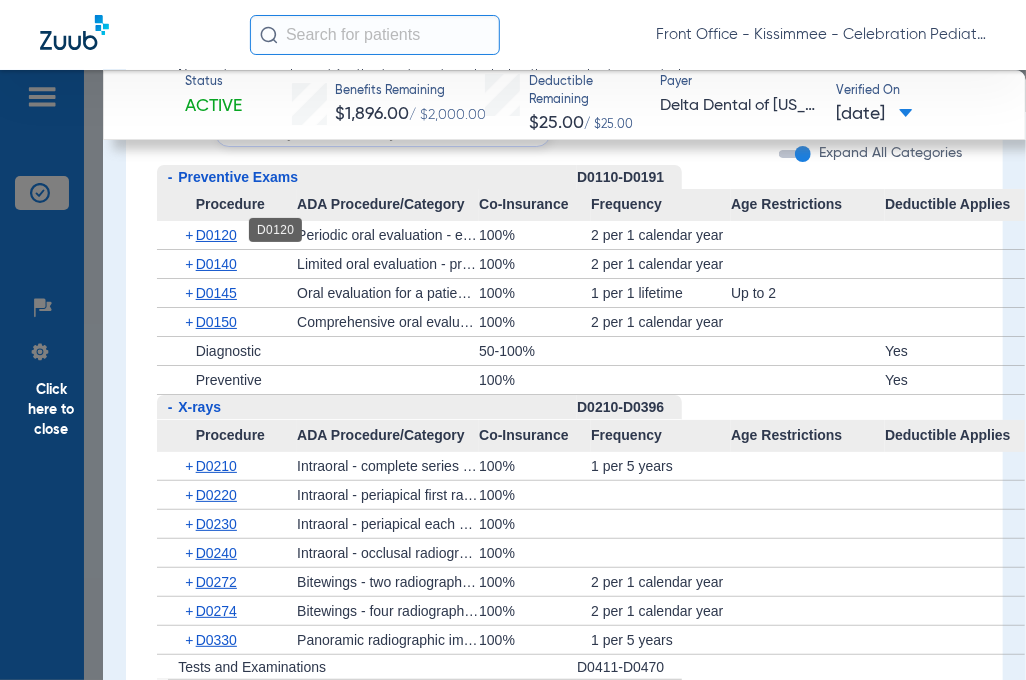 click on "D0120" 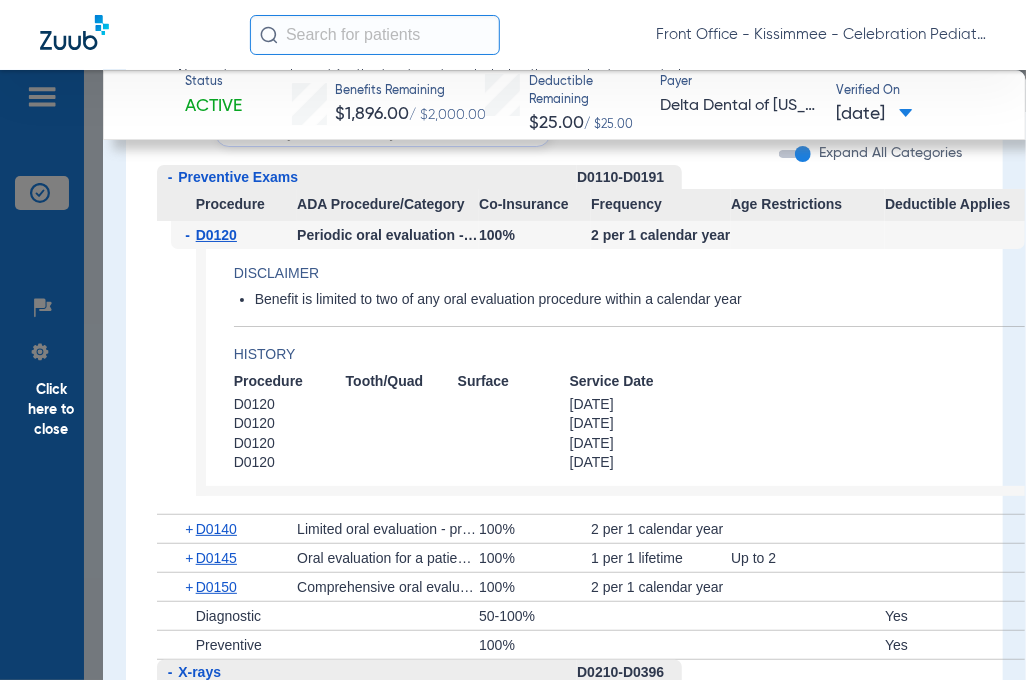 click on "-   D0120" 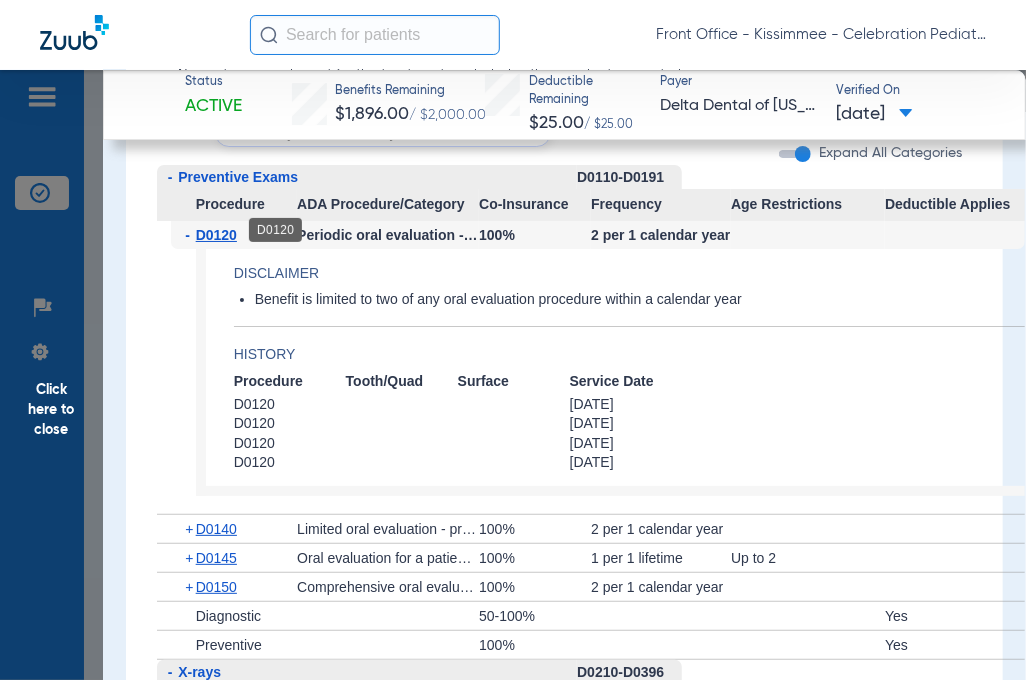 click on "D0120" 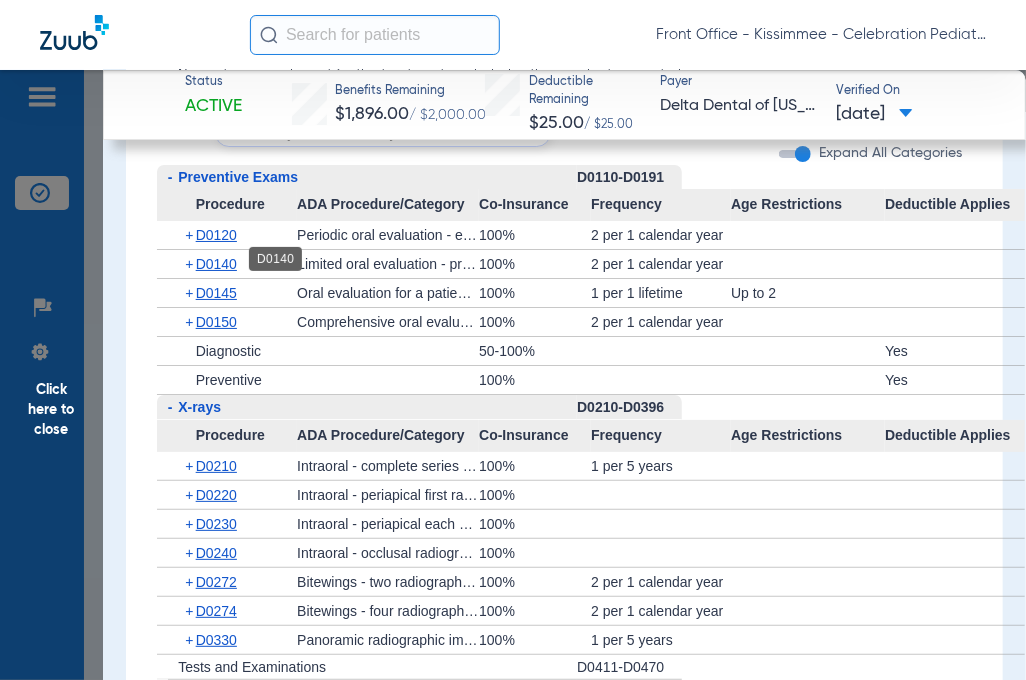 click on "D0140" 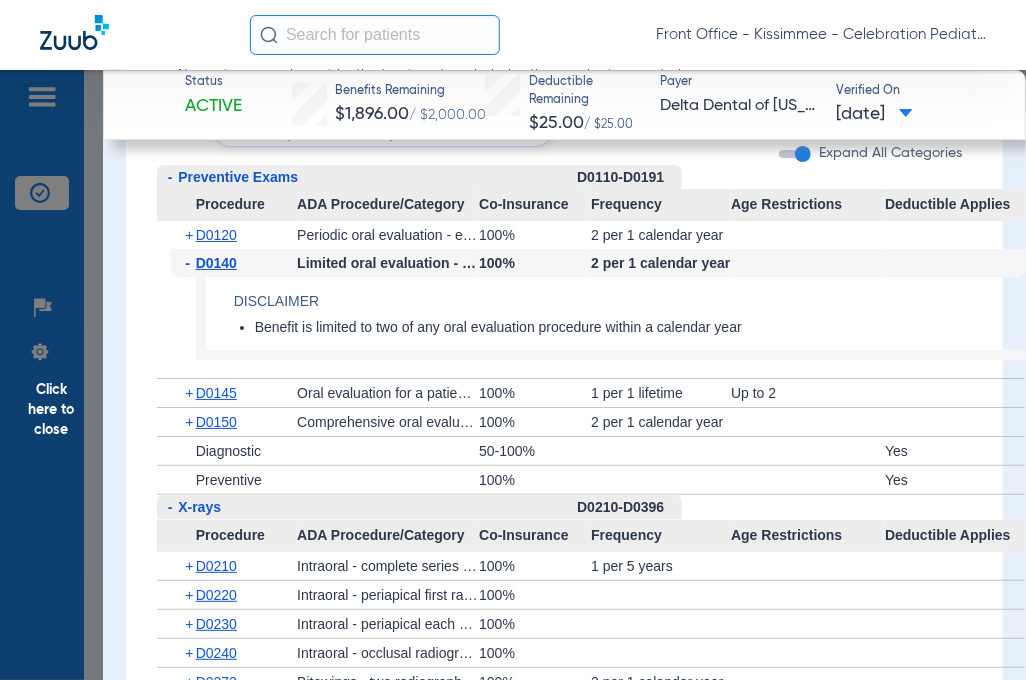 click on "D0140" 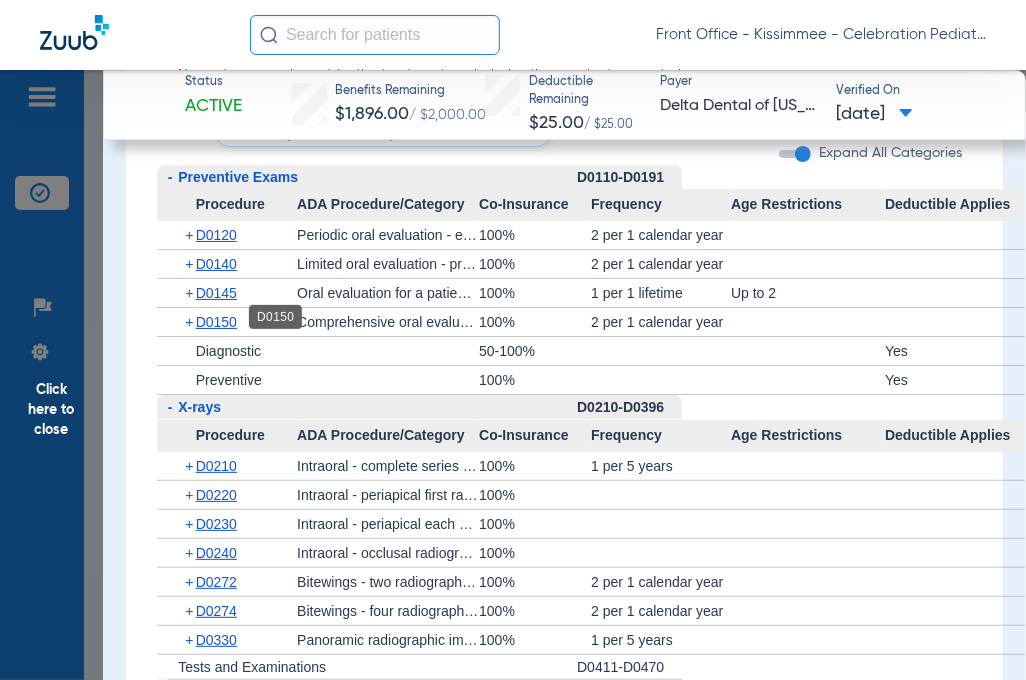click on "D0150" 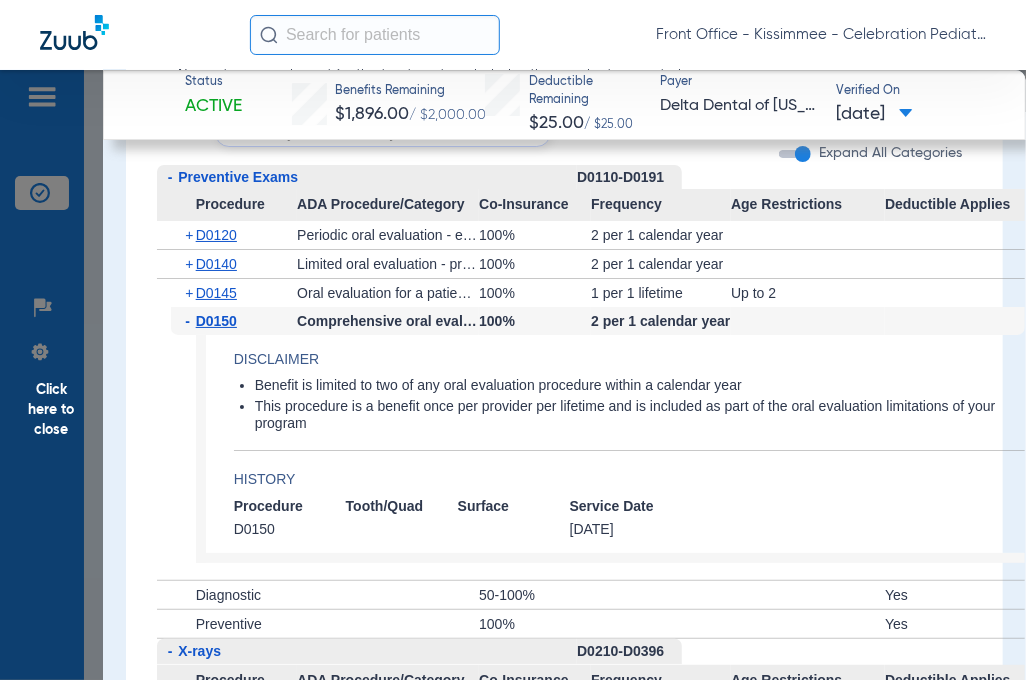 click on "D0150" 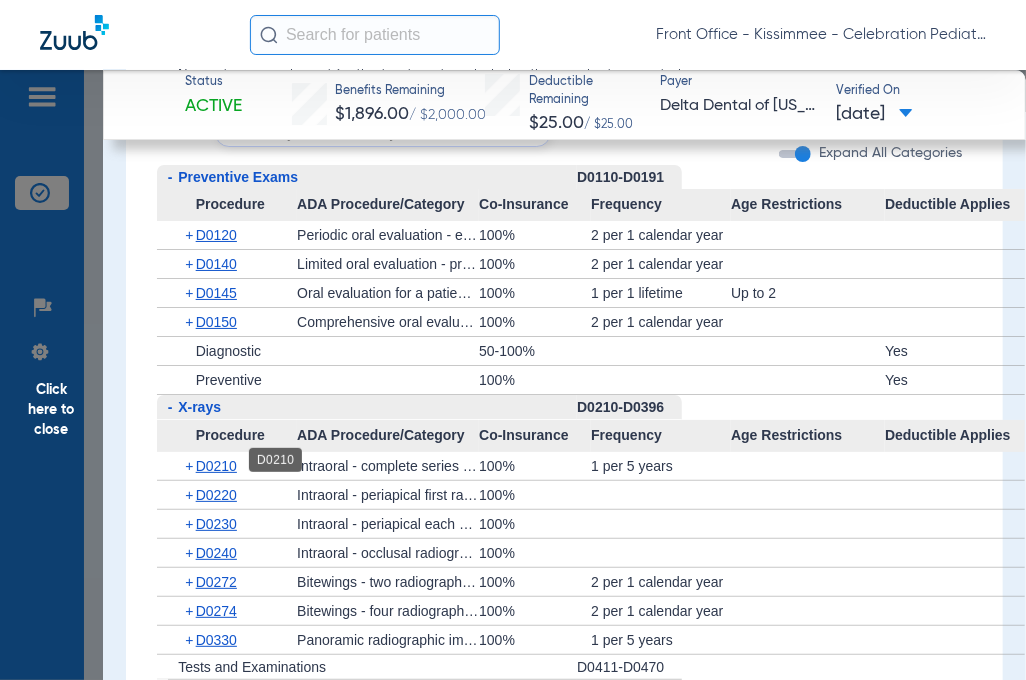 click on "D0210" 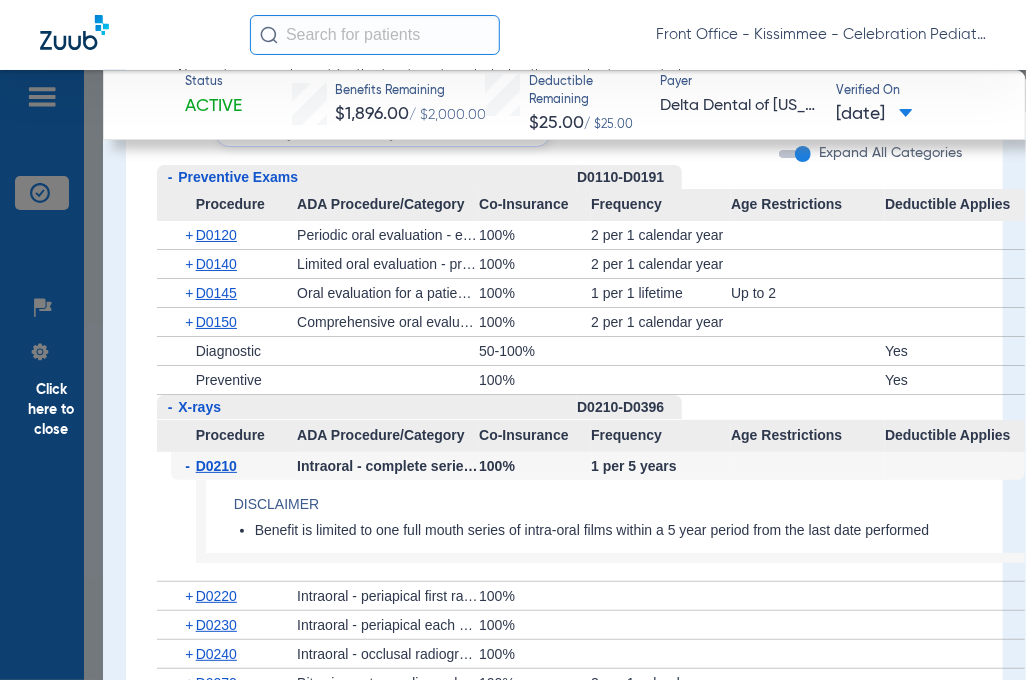 scroll, scrollTop: 2700, scrollLeft: 0, axis: vertical 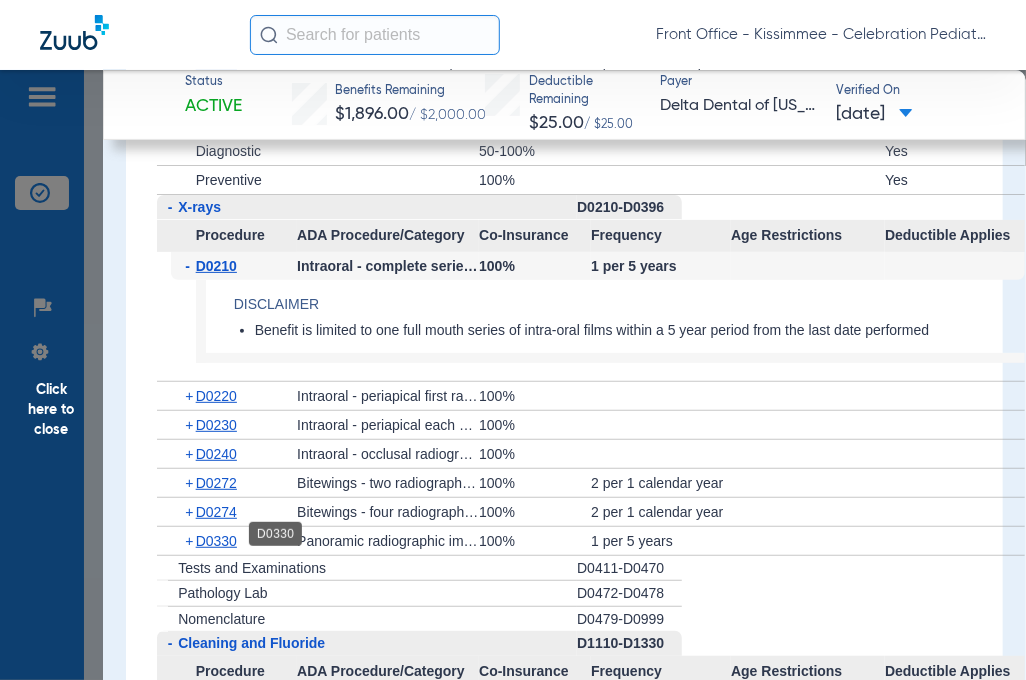 click on "D0330" 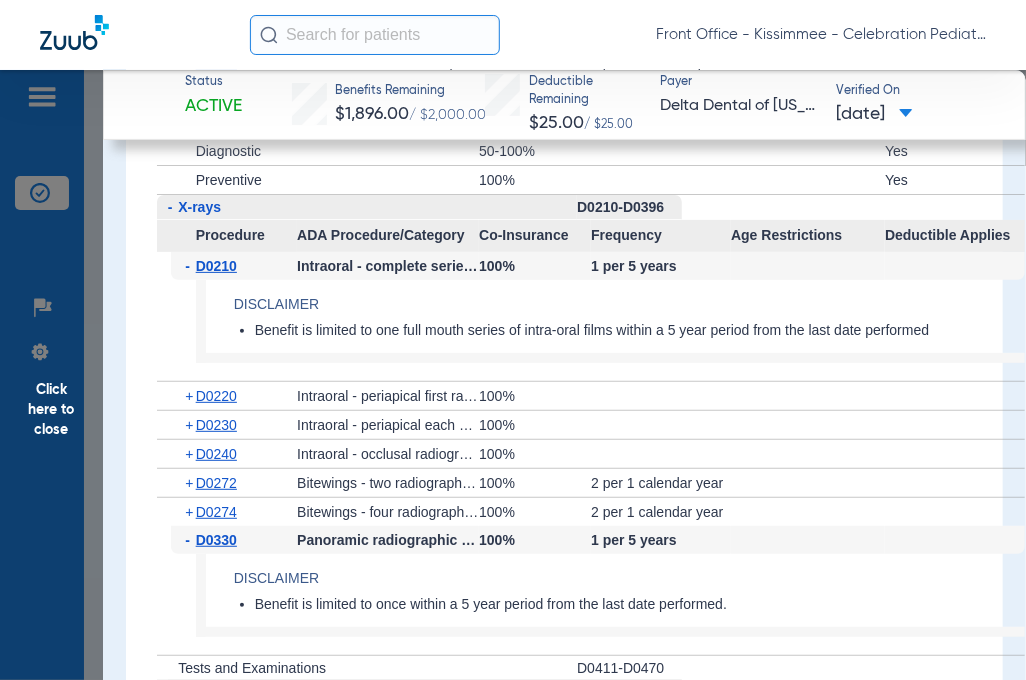 scroll, scrollTop: 2800, scrollLeft: 0, axis: vertical 